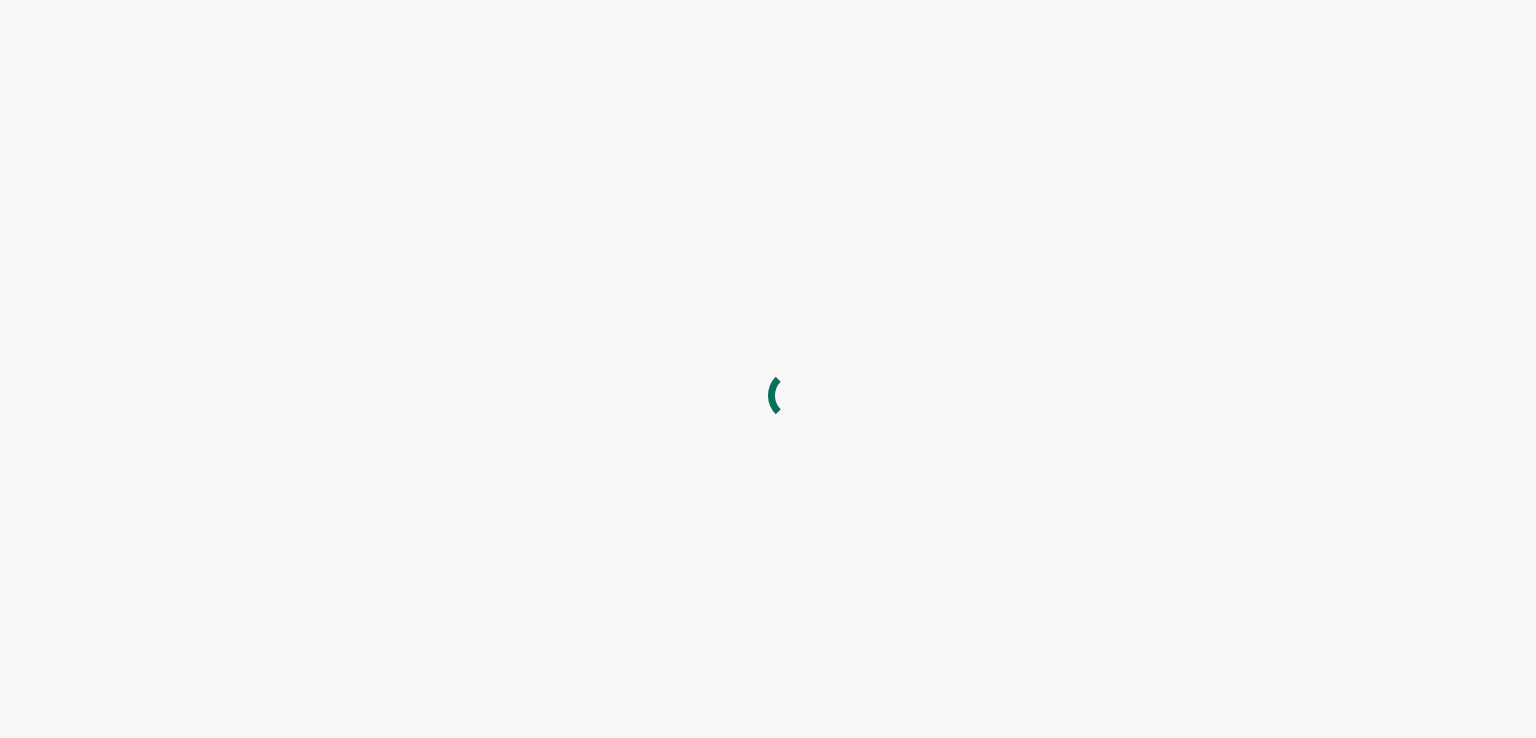 scroll, scrollTop: 0, scrollLeft: 0, axis: both 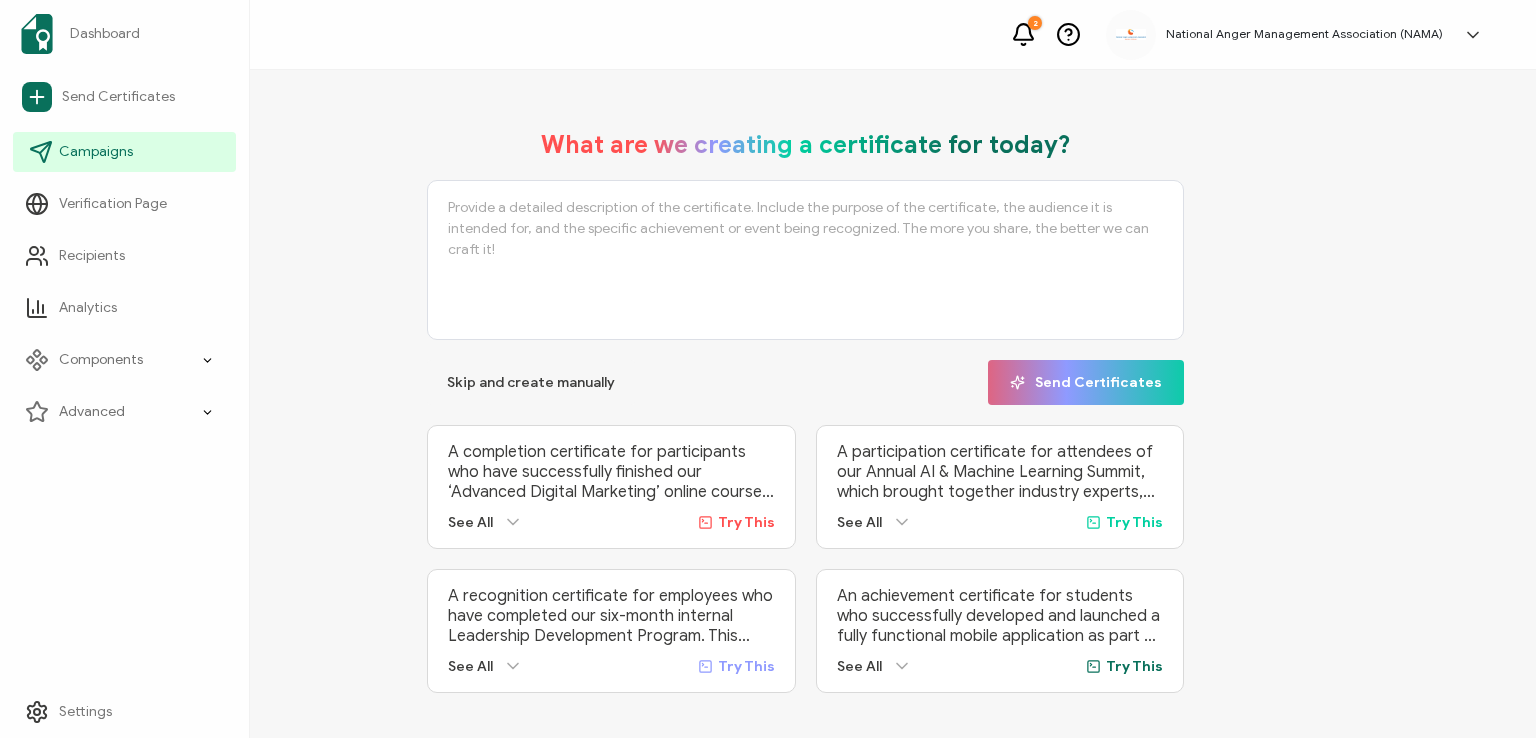 click on "Campaigns" at bounding box center [96, 152] 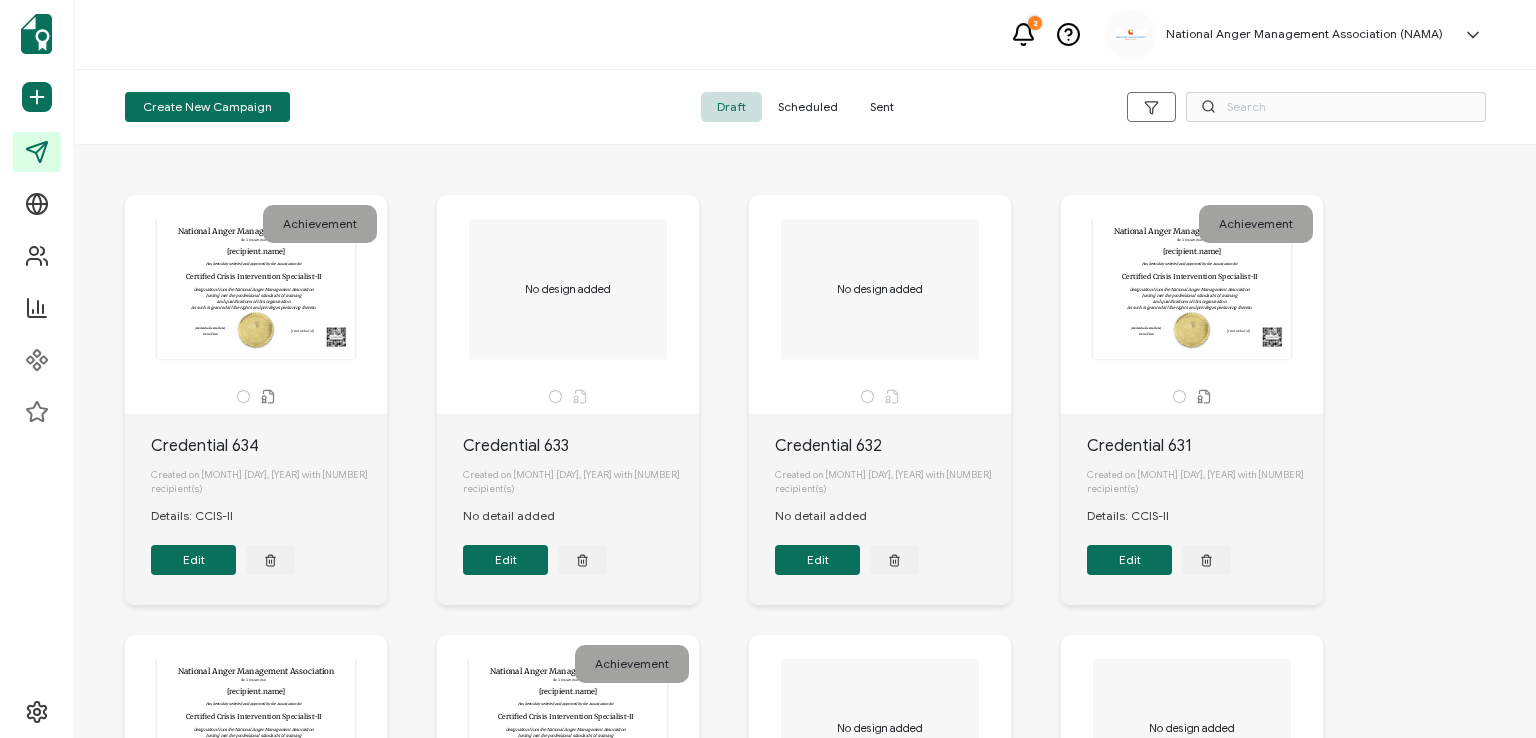 click on "Sent" at bounding box center (882, 107) 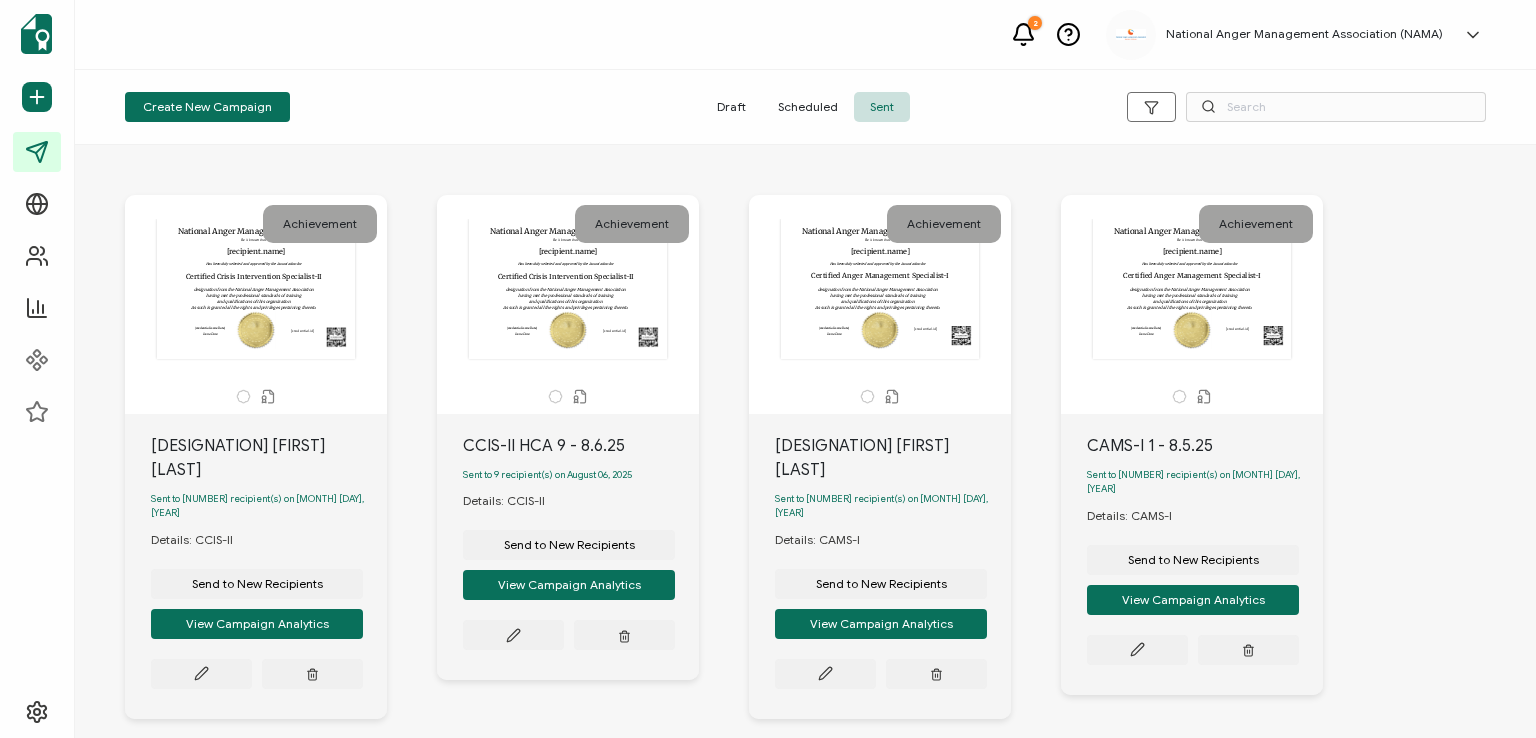 click on "[ORGANIZATION]         Be it known that         Has been duly selected and approved by the Association for         [DESIGNATION]         designation from the [ORGANIZATION]
having met the professional standards of training
and qualifications of this organization
As such is granted all the rights and privileges pertaining thereto.
Issue Date
The date the credential was issued. This will automatically update to the day the credential is sent.   [credential.issueDate]       The recipient’s full name, which will be automatically filled based on the information uploaded when adding recipients or lists.   [recipient.name]       A unique serial number automatically assigned to each credential by the system. It can be used by users to find and verify their credentials.   [credential.id]" at bounding box center (256, 289) 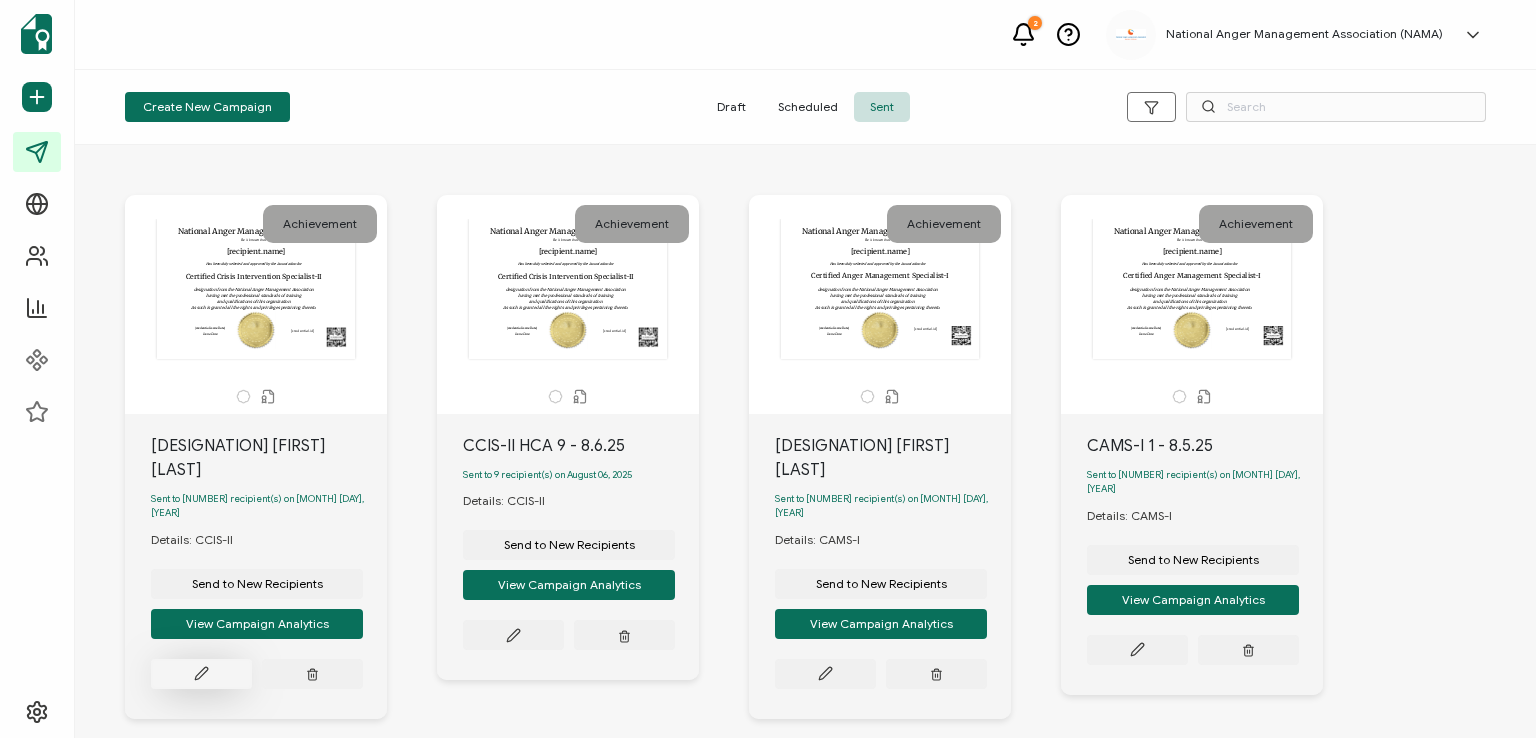 click 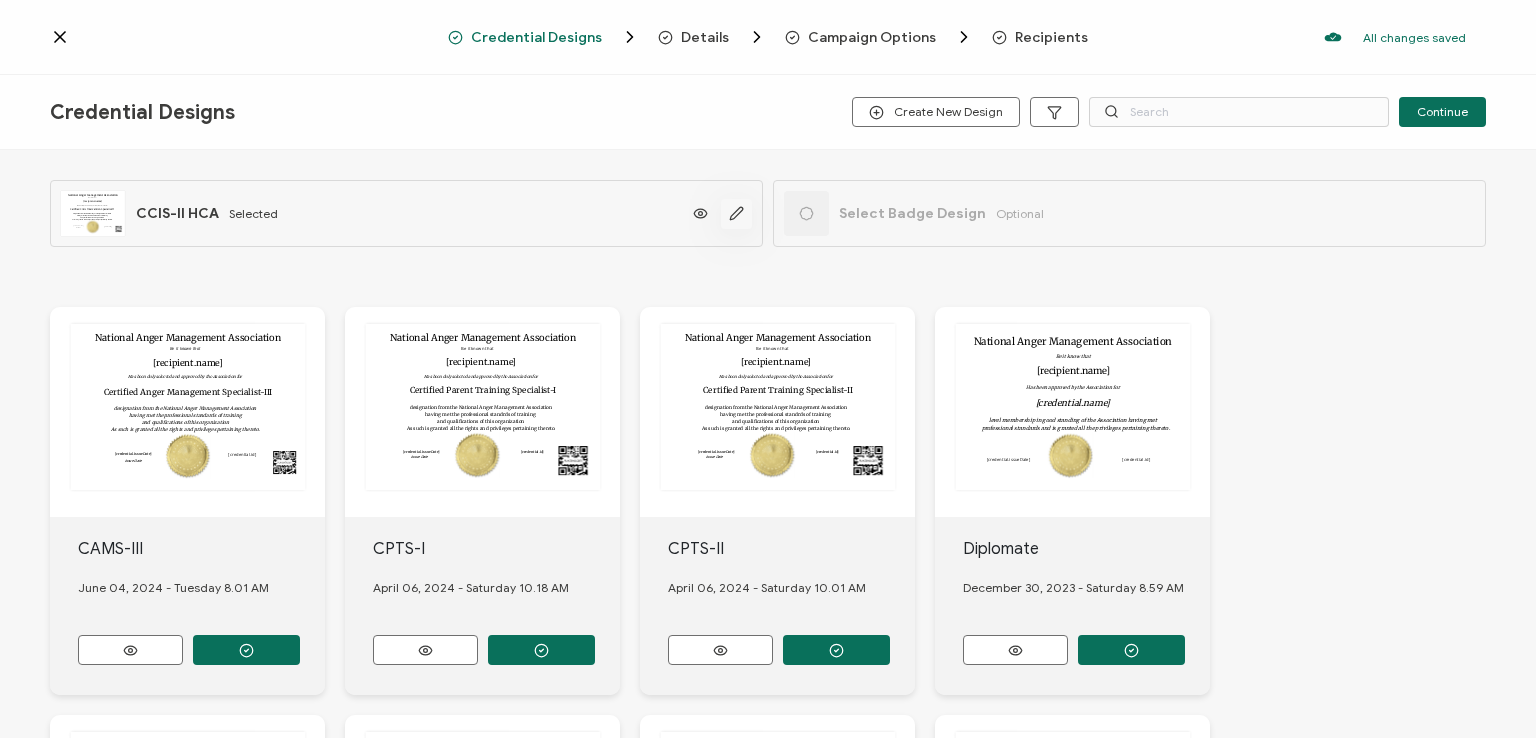 click 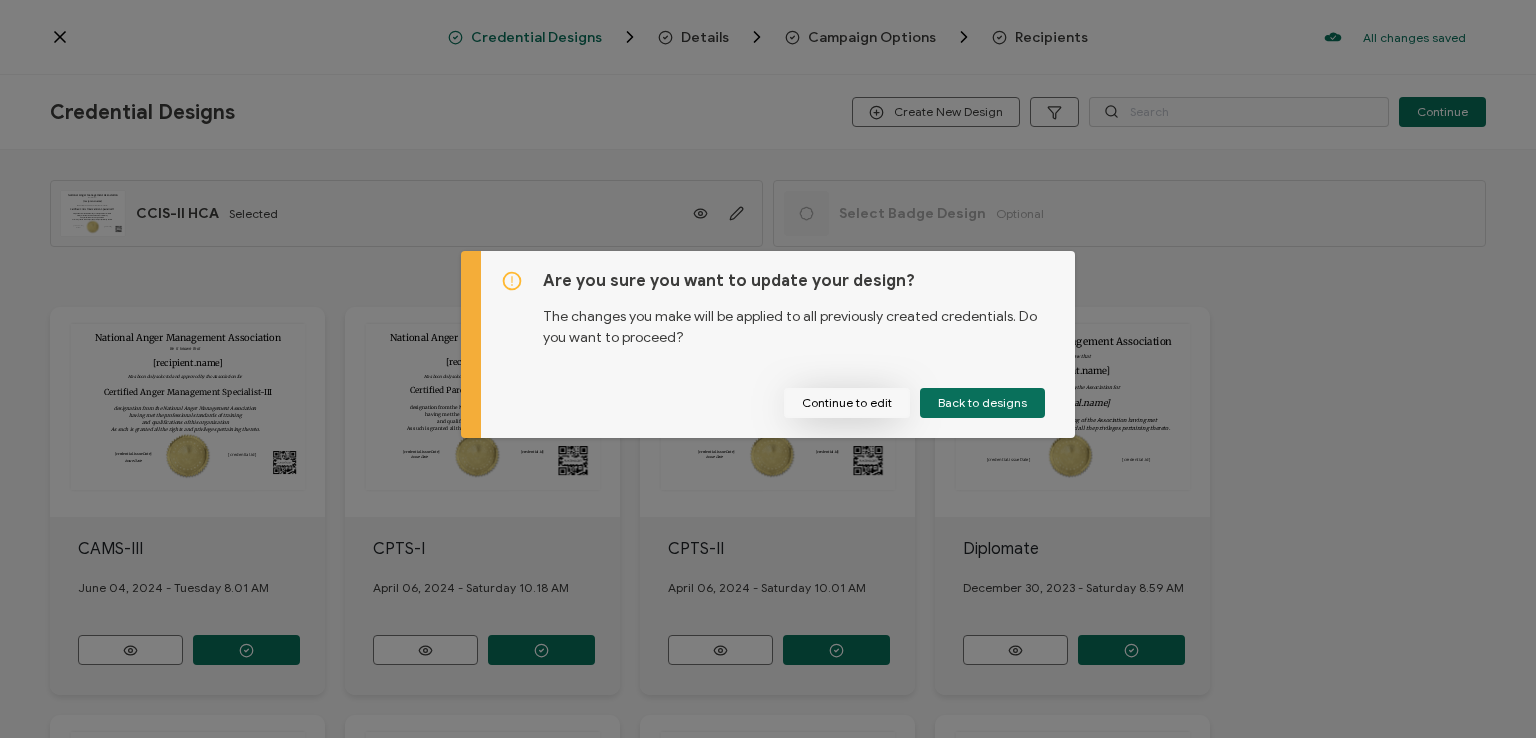 click on "Continue to edit" at bounding box center [847, 403] 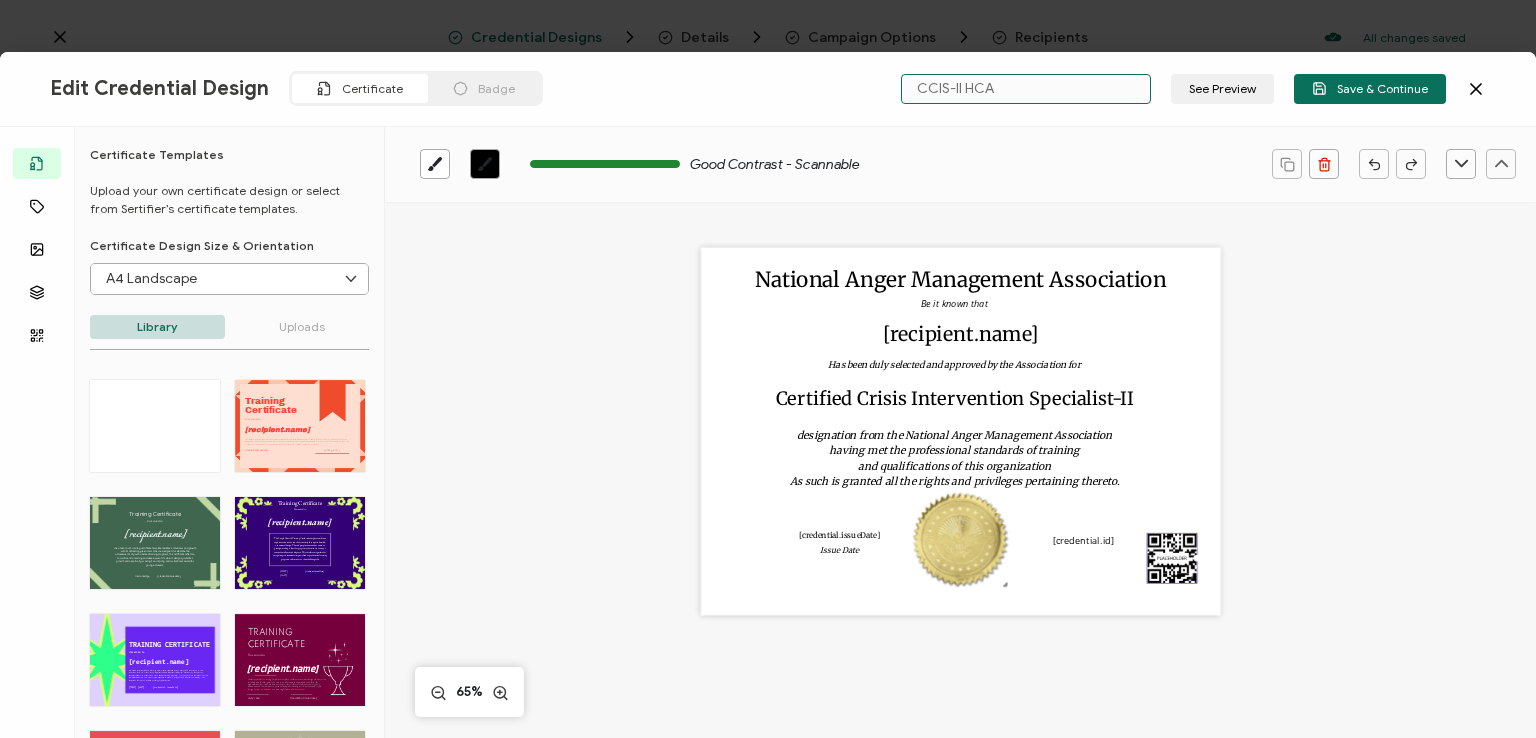 click on "CCIS-II HCA" at bounding box center [1026, 89] 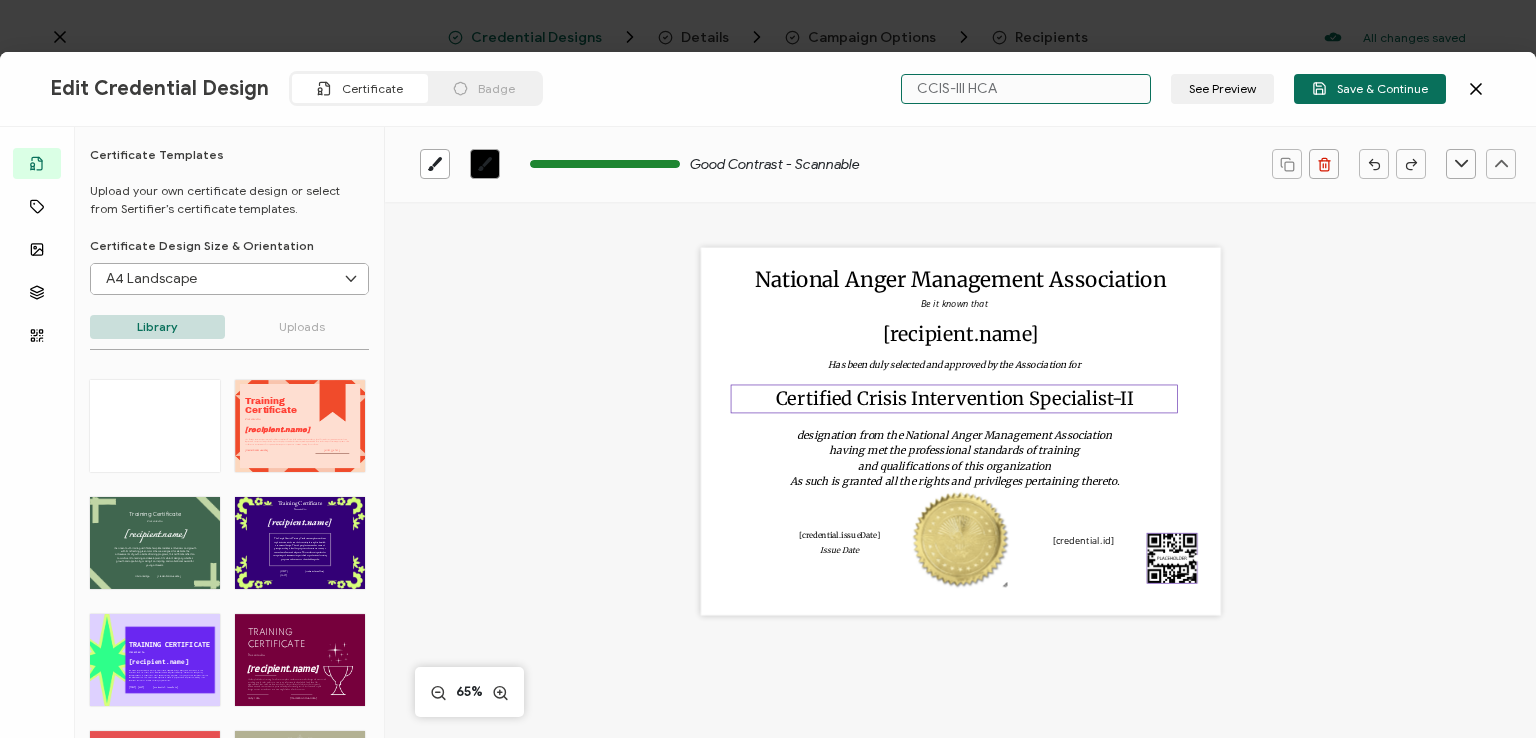 click on "Certified Crisis Intervention Specialist-II" at bounding box center [955, 398] 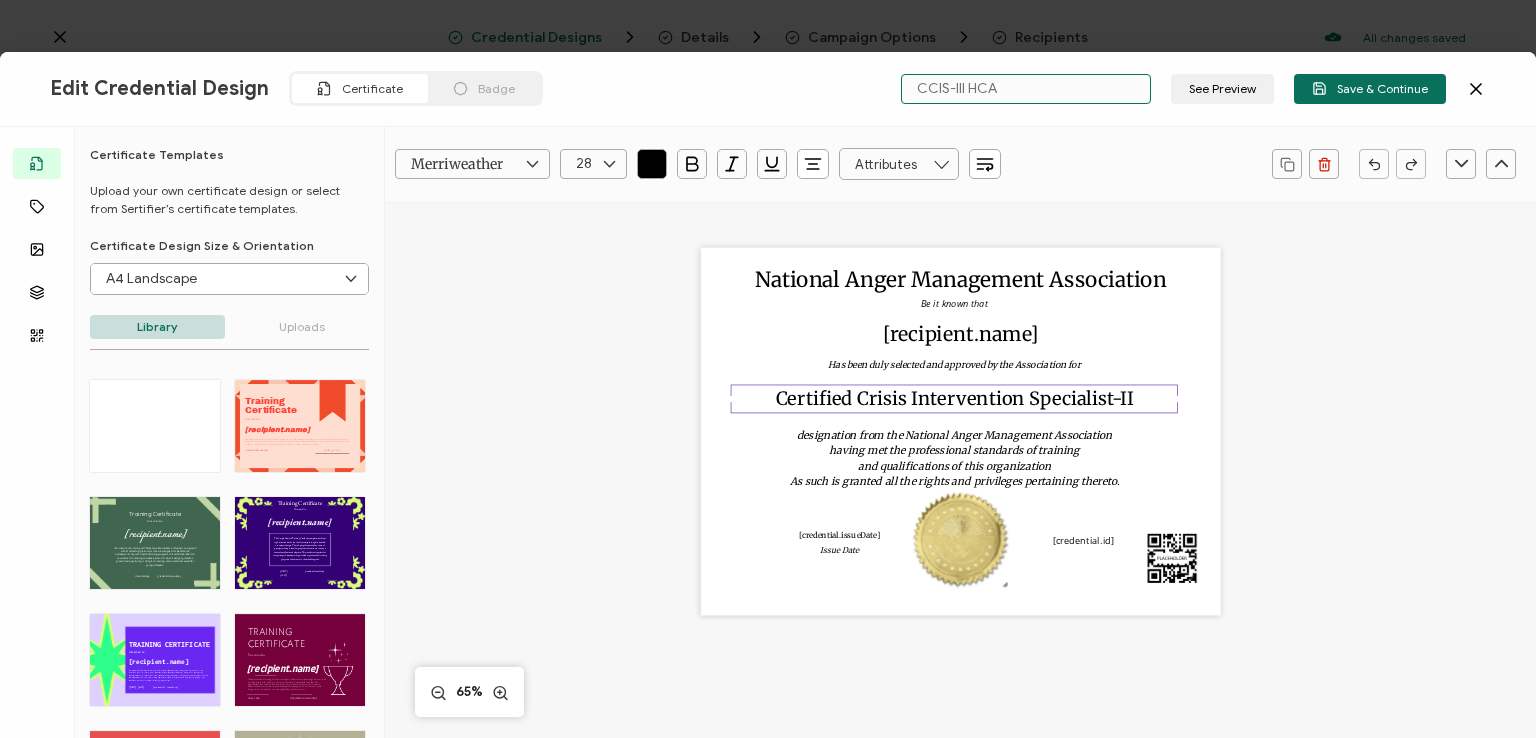 click on "Certified Crisis Intervention Specialist-II" at bounding box center (955, 398) 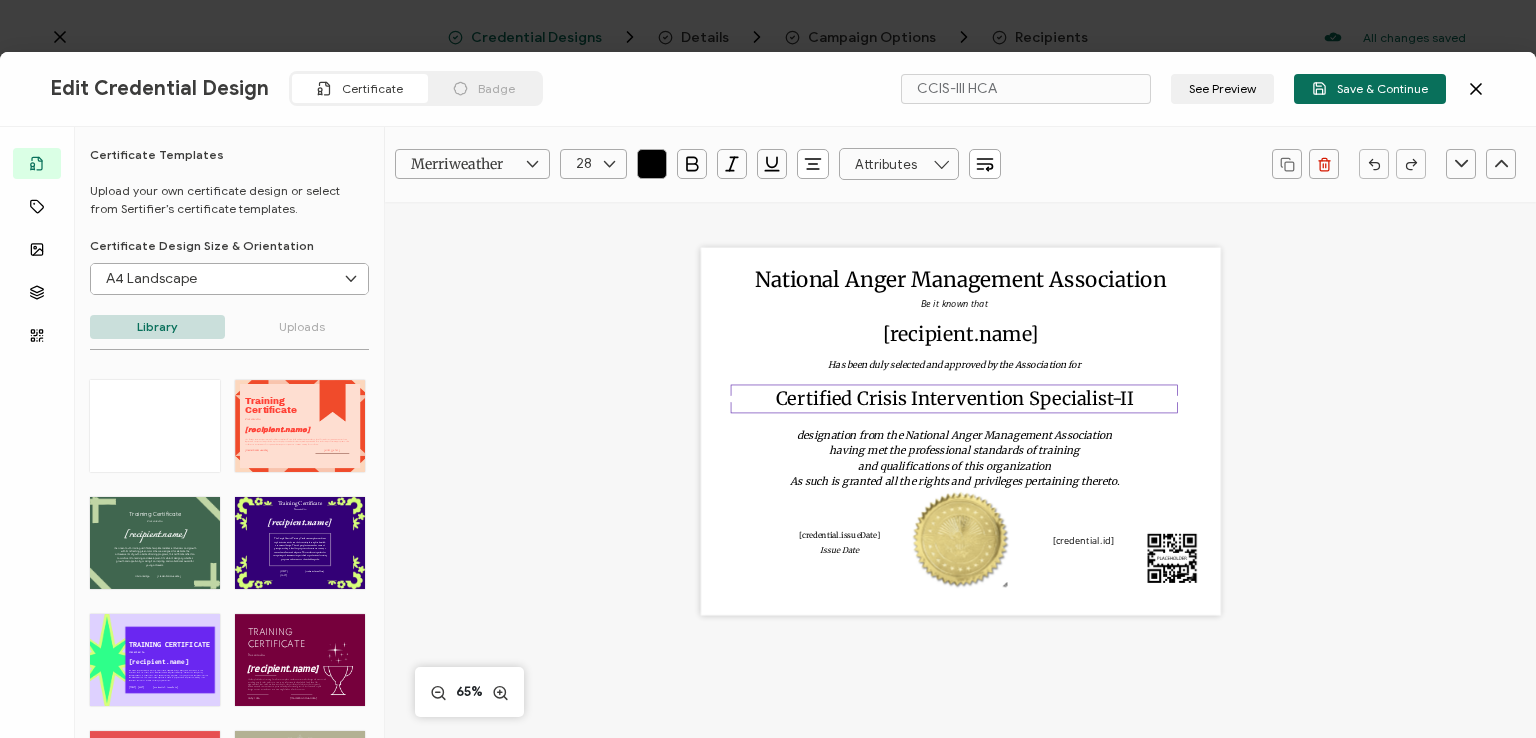 type 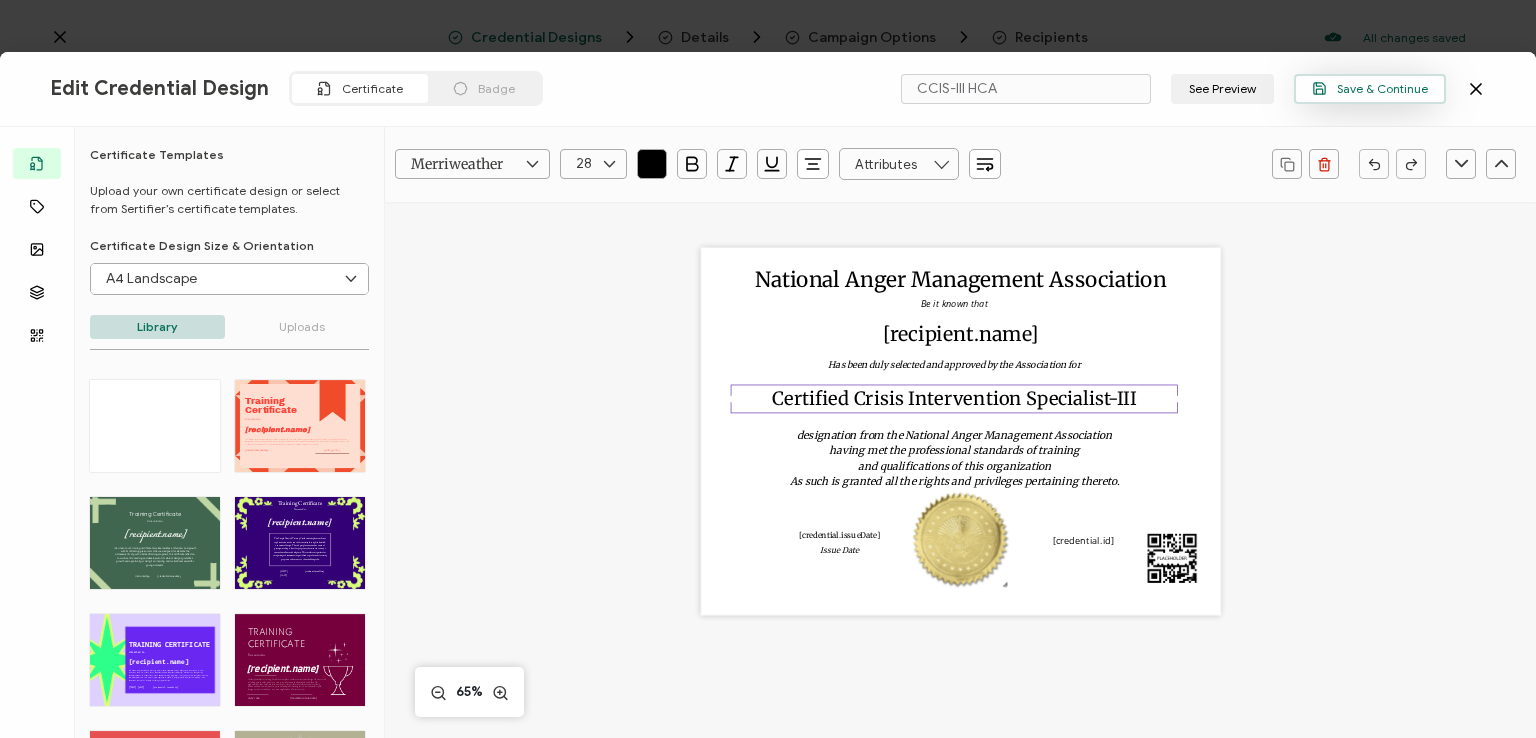 click on "Save & Continue" at bounding box center (1370, 88) 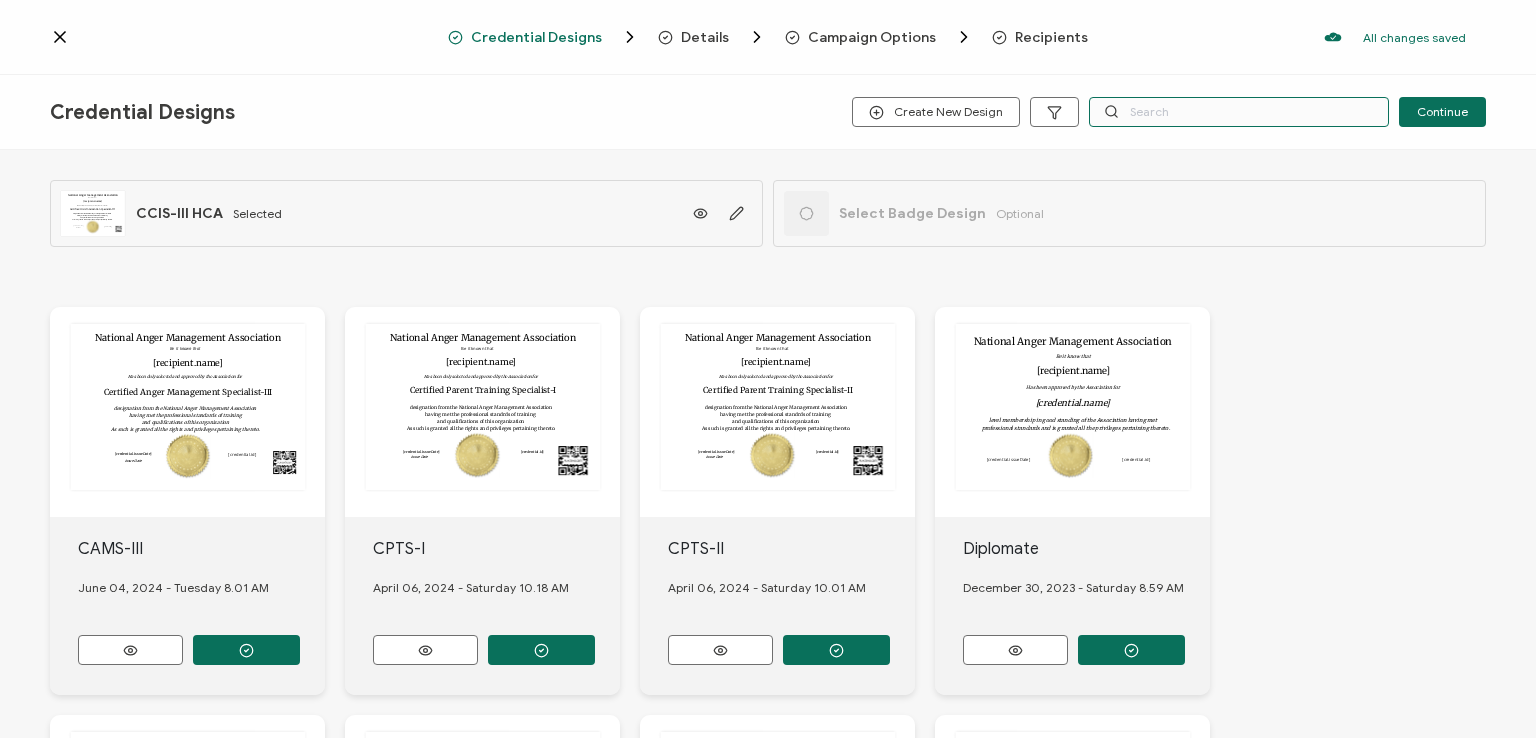 click at bounding box center [1239, 112] 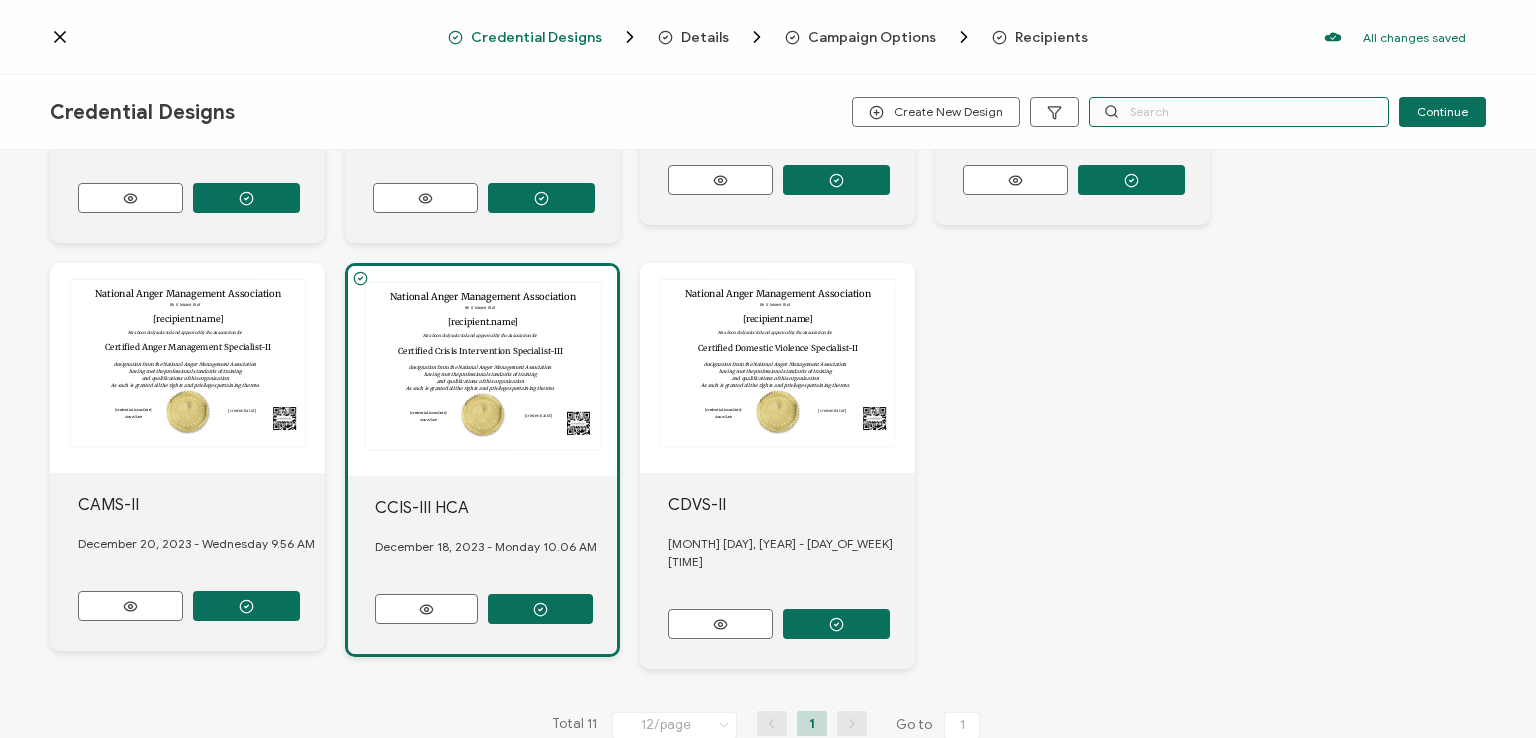 scroll, scrollTop: 884, scrollLeft: 0, axis: vertical 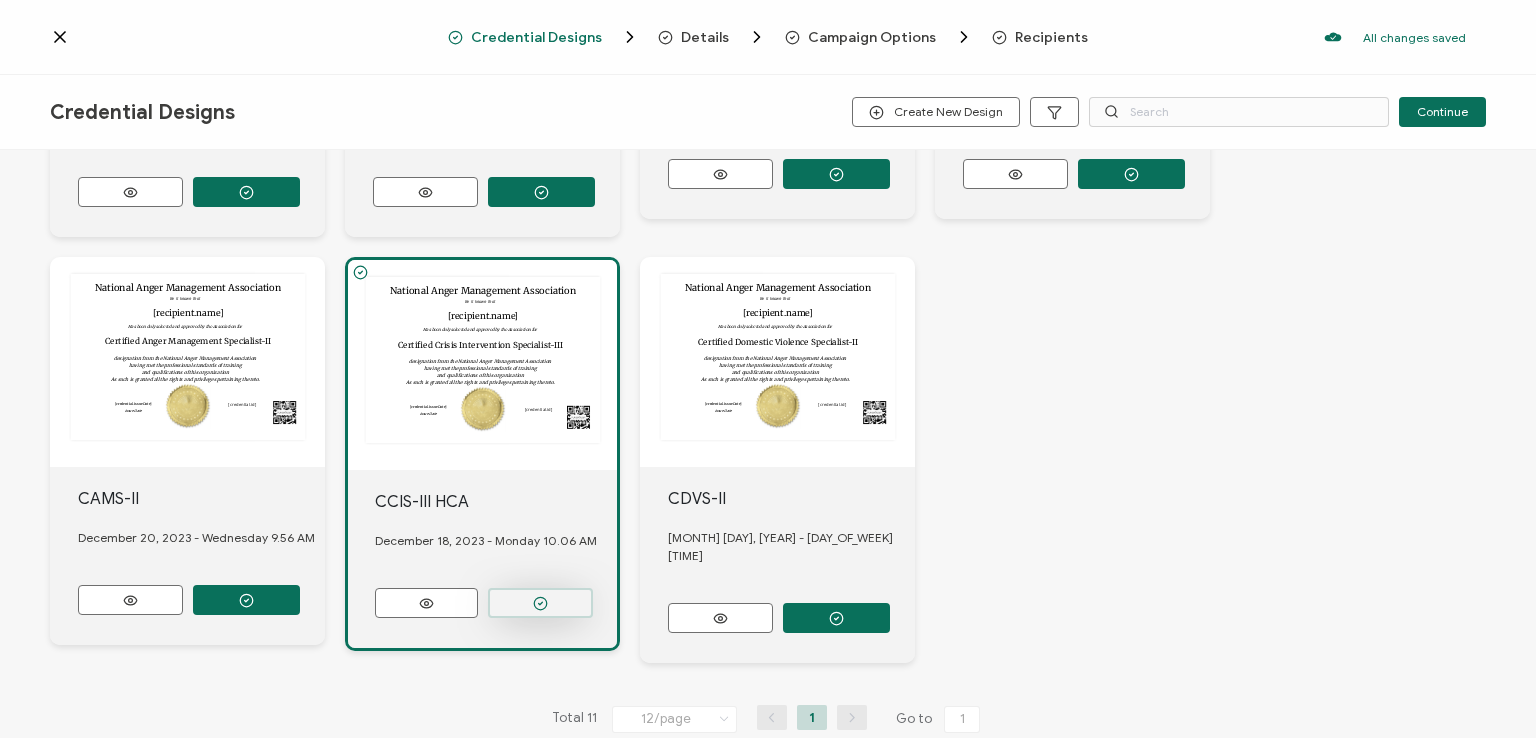 click at bounding box center (540, 603) 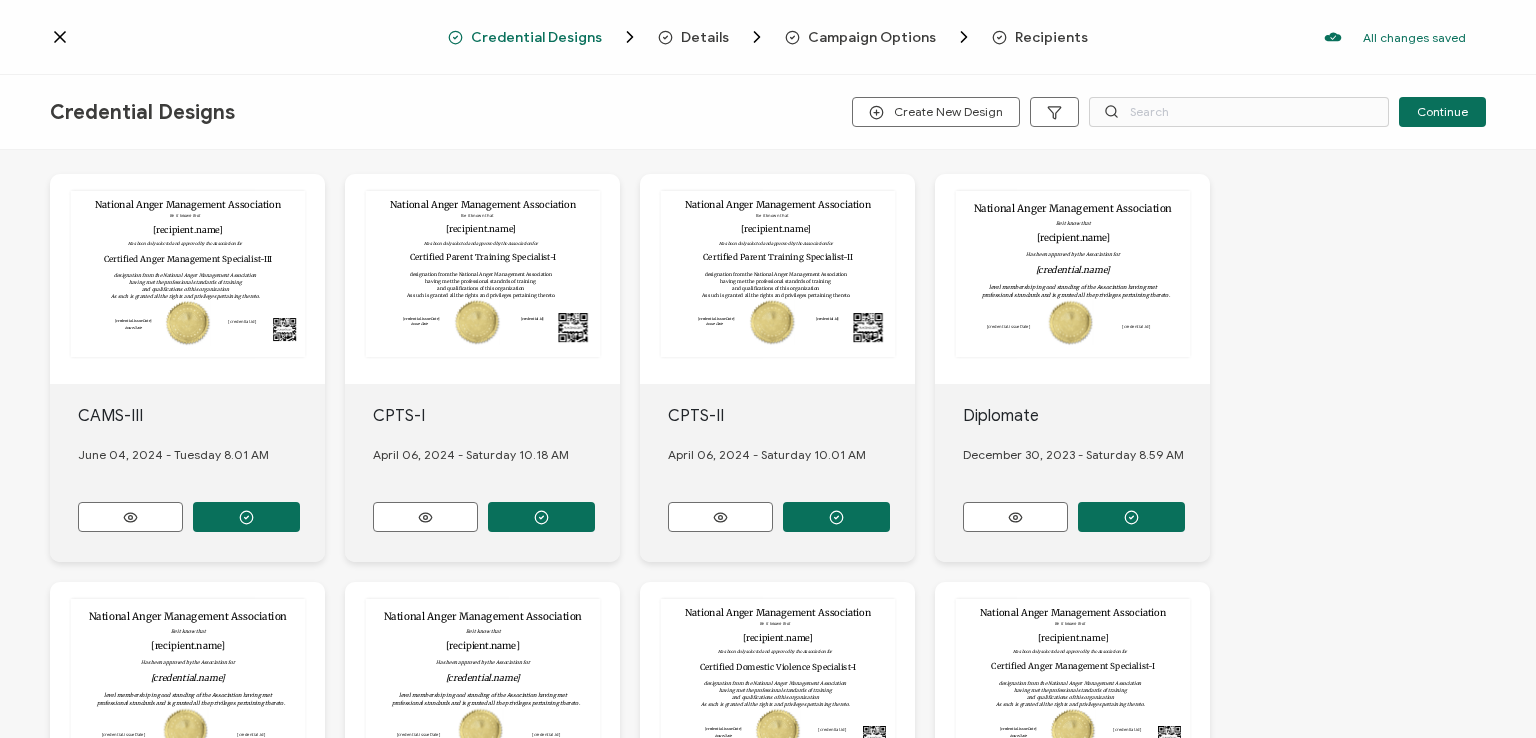 scroll, scrollTop: 884, scrollLeft: 0, axis: vertical 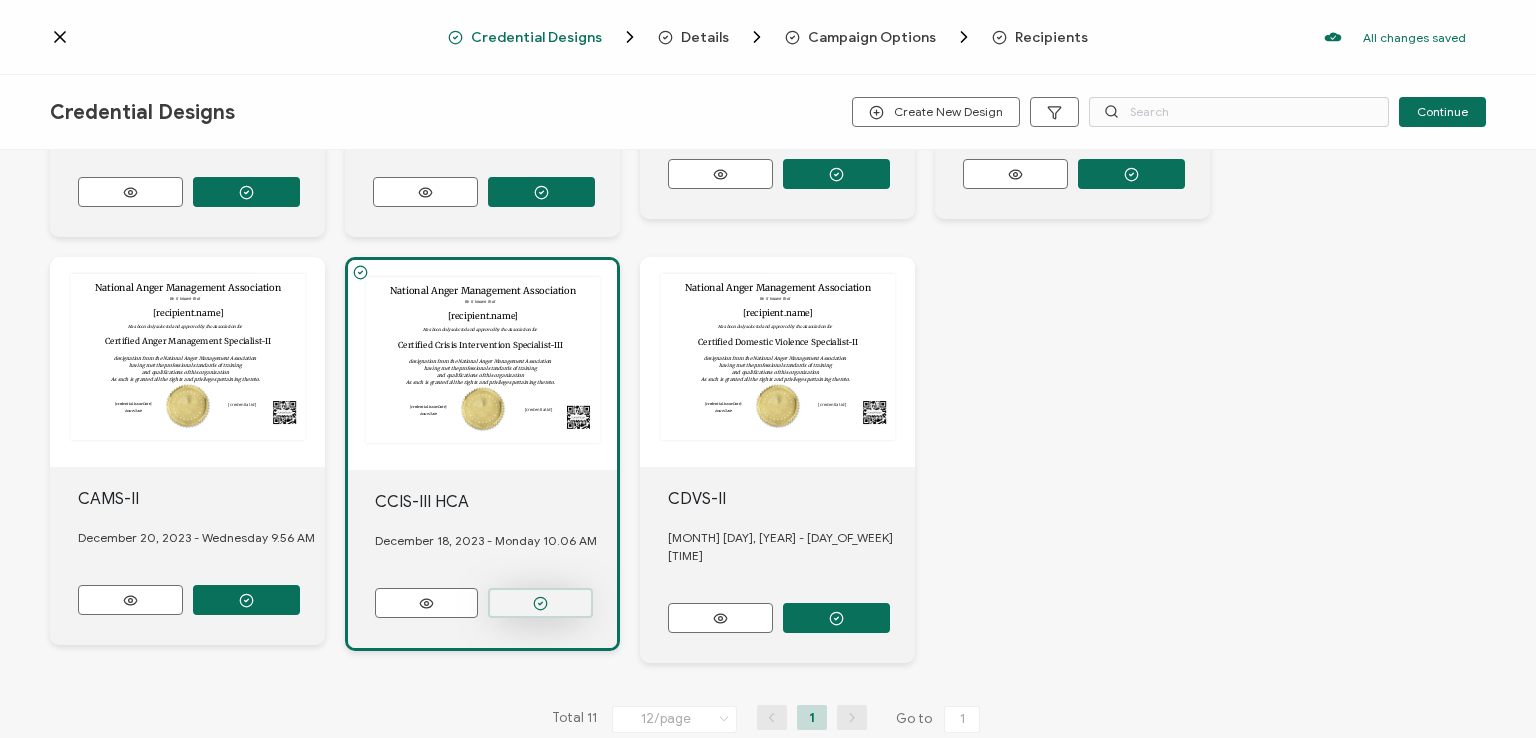 click at bounding box center [540, 603] 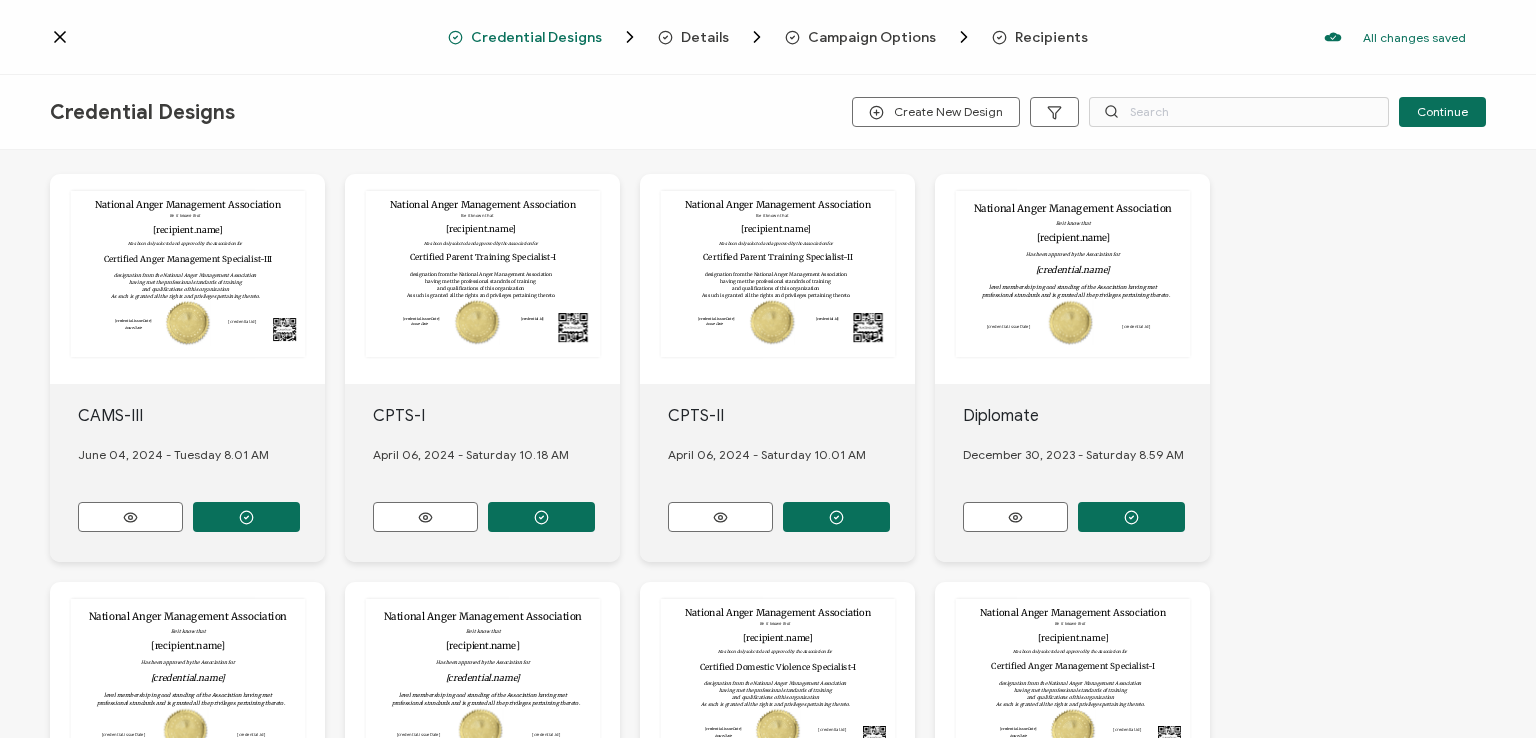 scroll, scrollTop: 884, scrollLeft: 0, axis: vertical 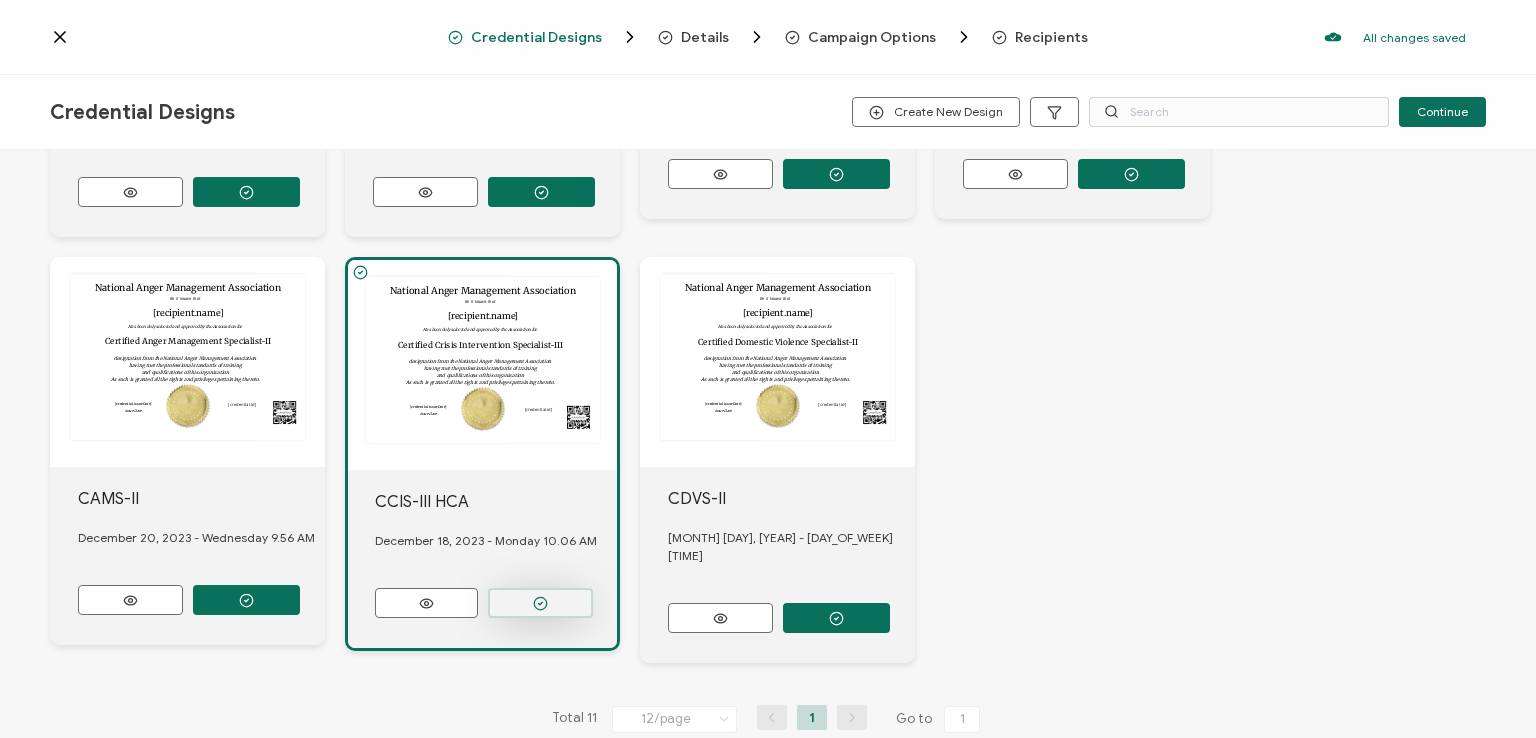 click at bounding box center [540, 603] 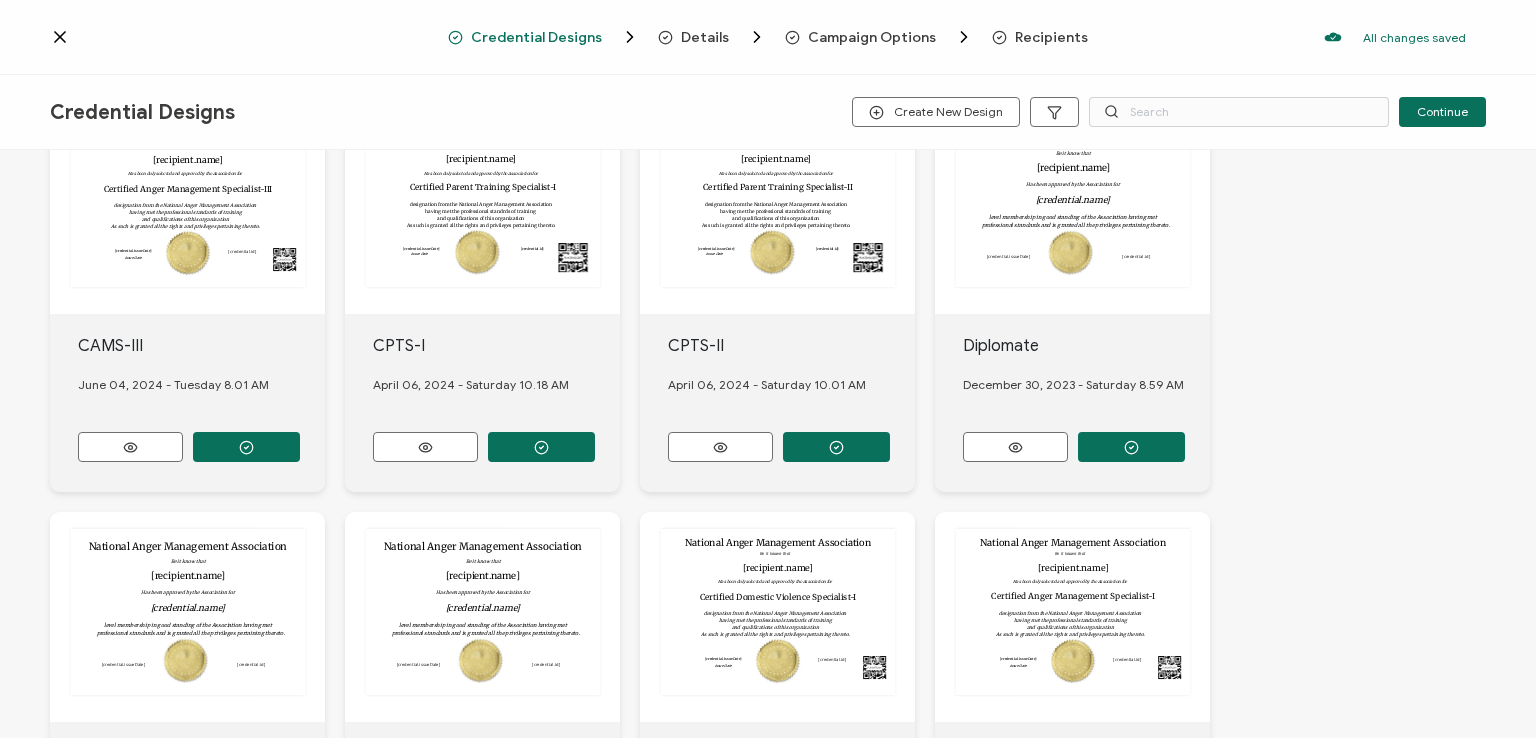 scroll, scrollTop: 184, scrollLeft: 0, axis: vertical 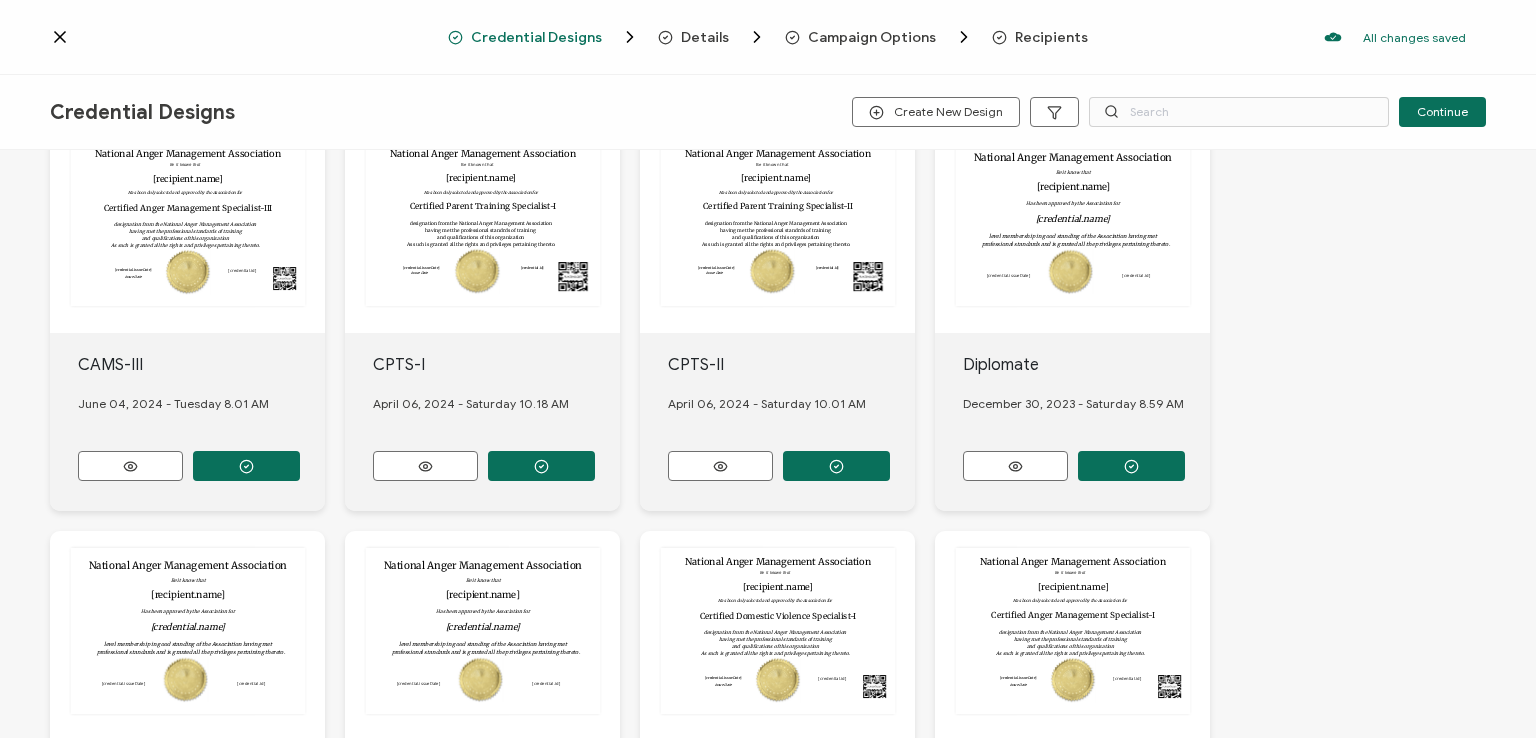 click 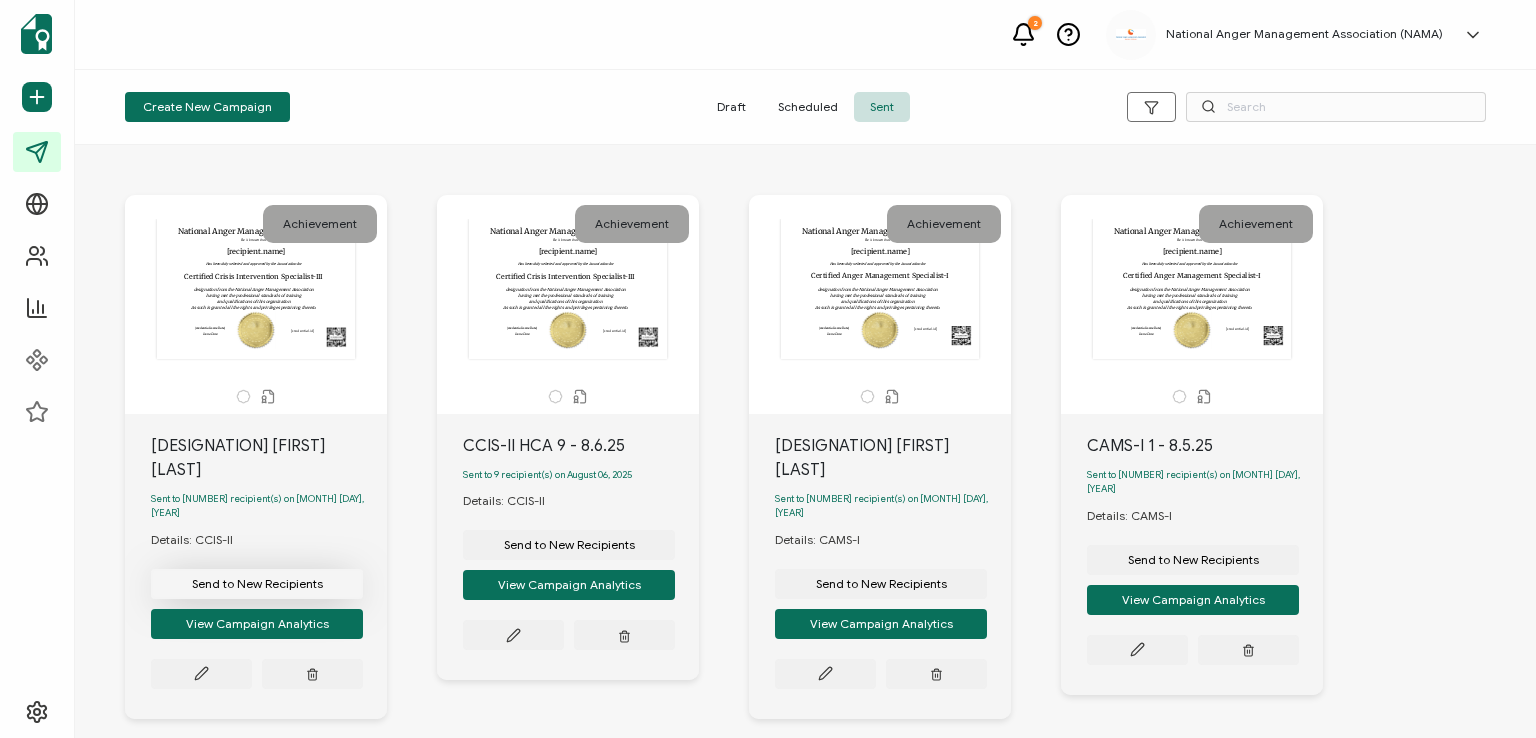 click on "Send to New Recipients" at bounding box center (257, 584) 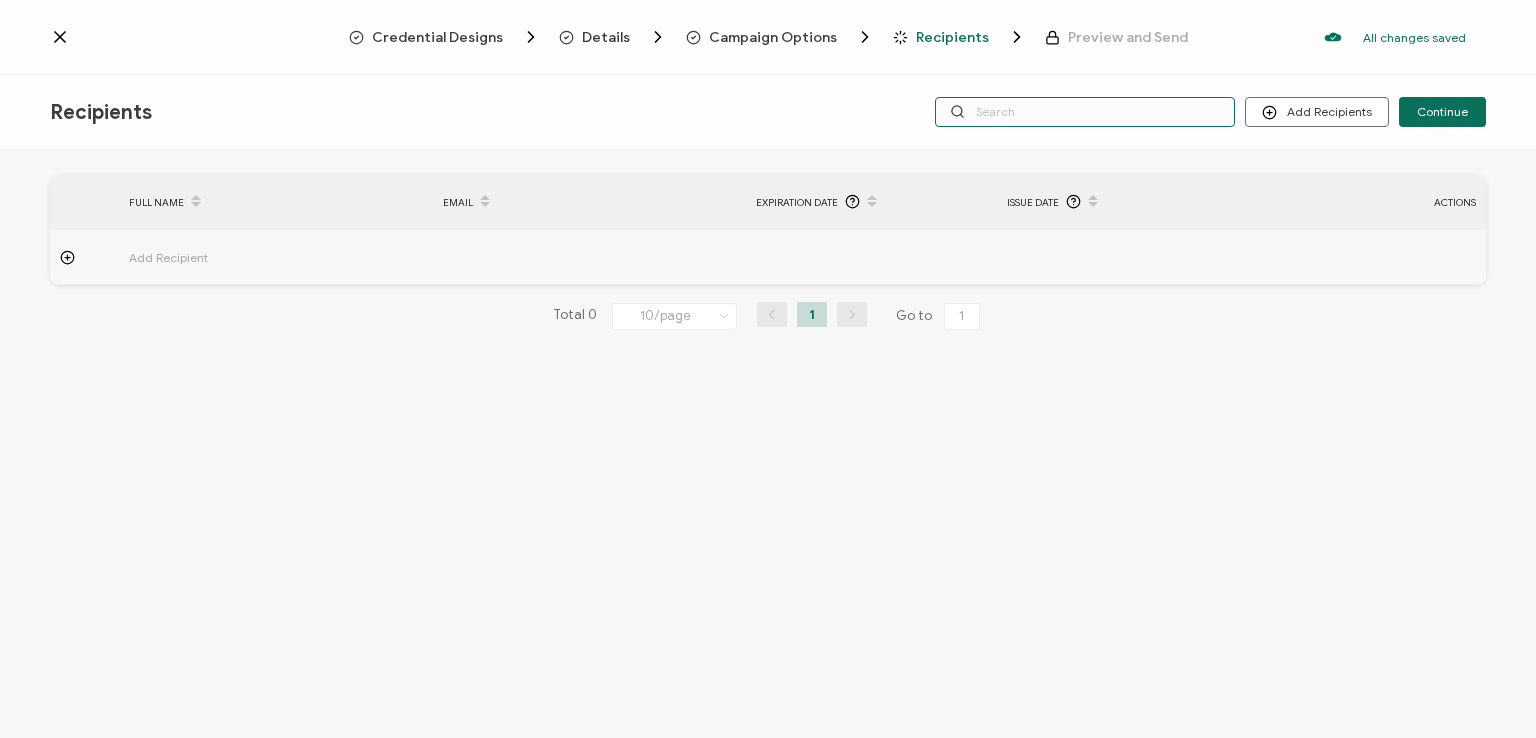 click at bounding box center [1085, 112] 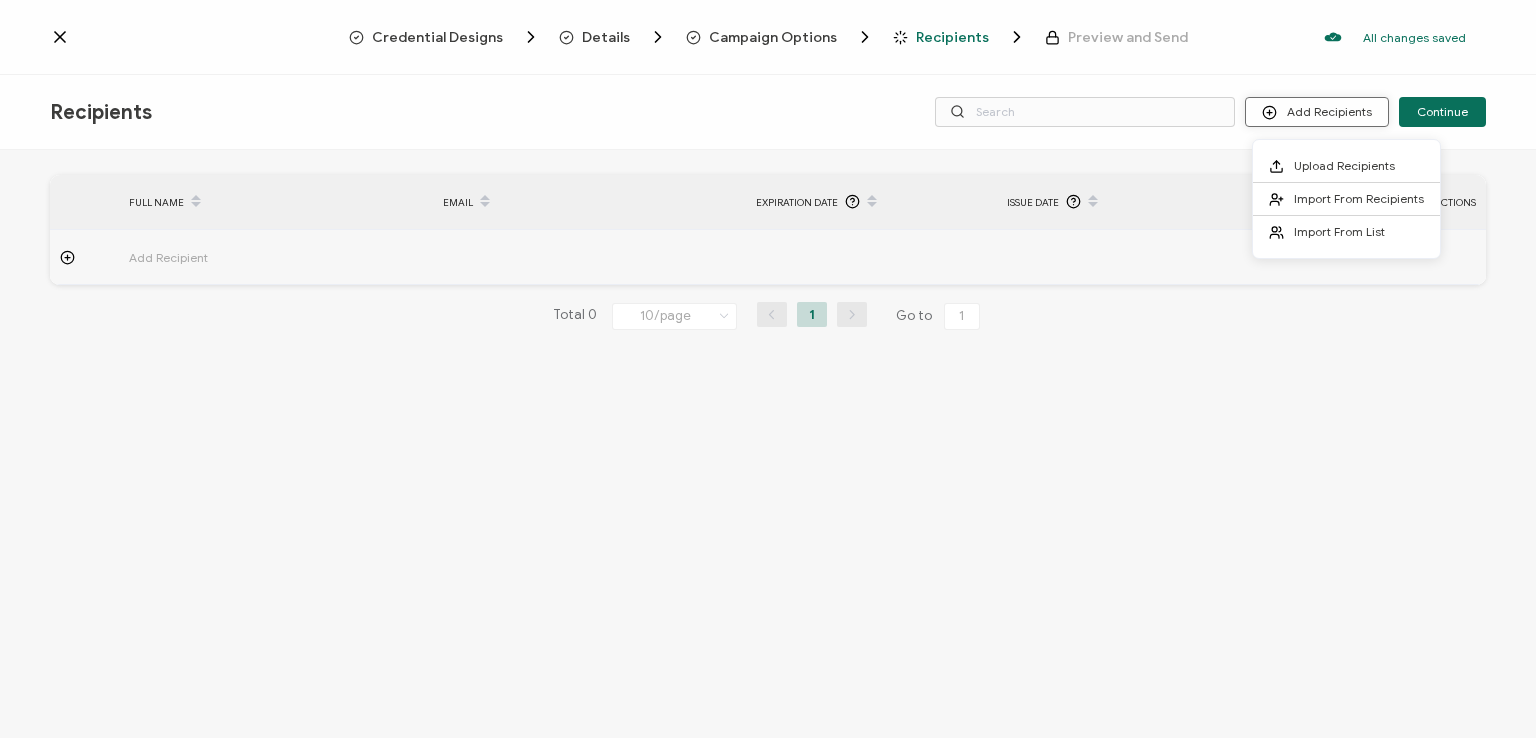 click on "Add Recipients" at bounding box center [1317, 112] 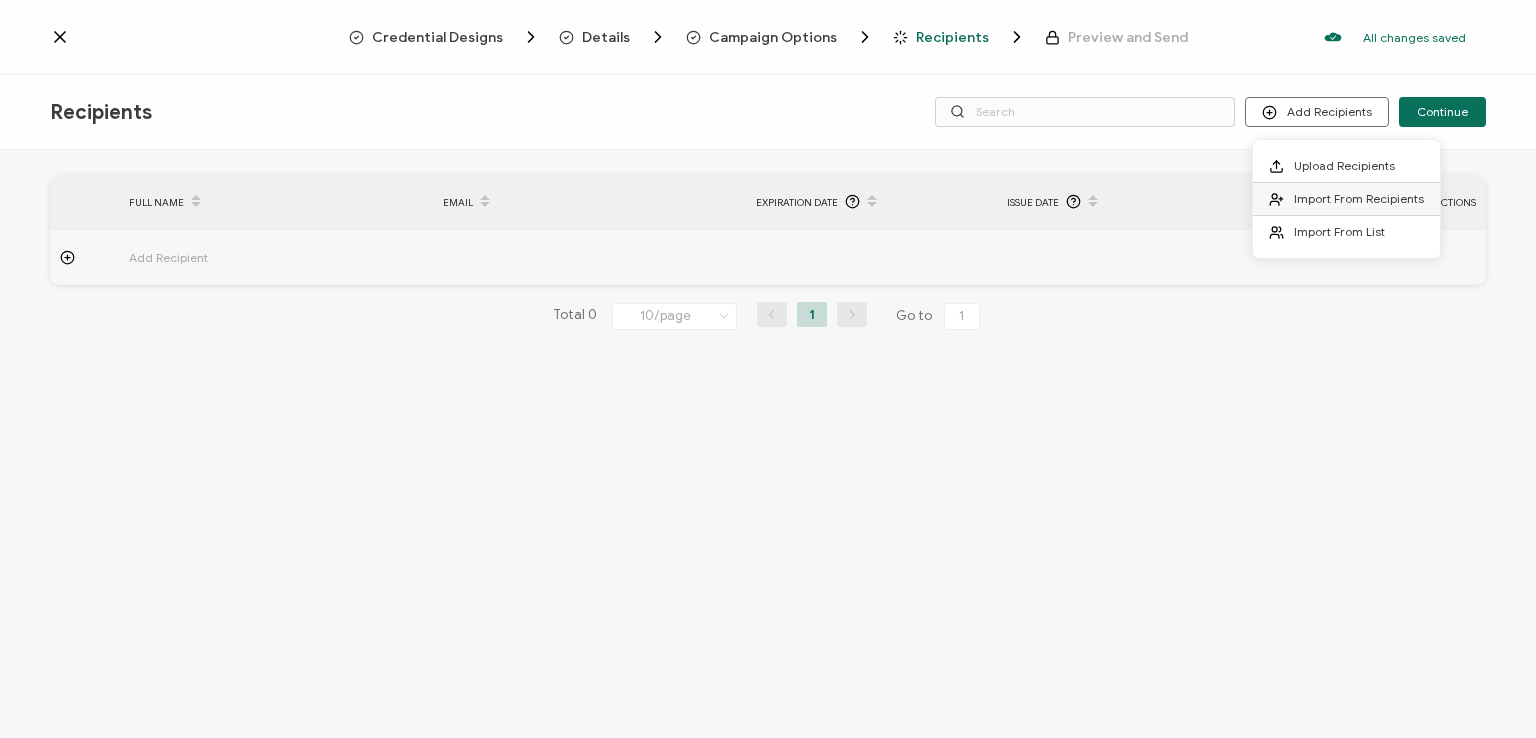 click on "Import From Recipients" at bounding box center [1359, 198] 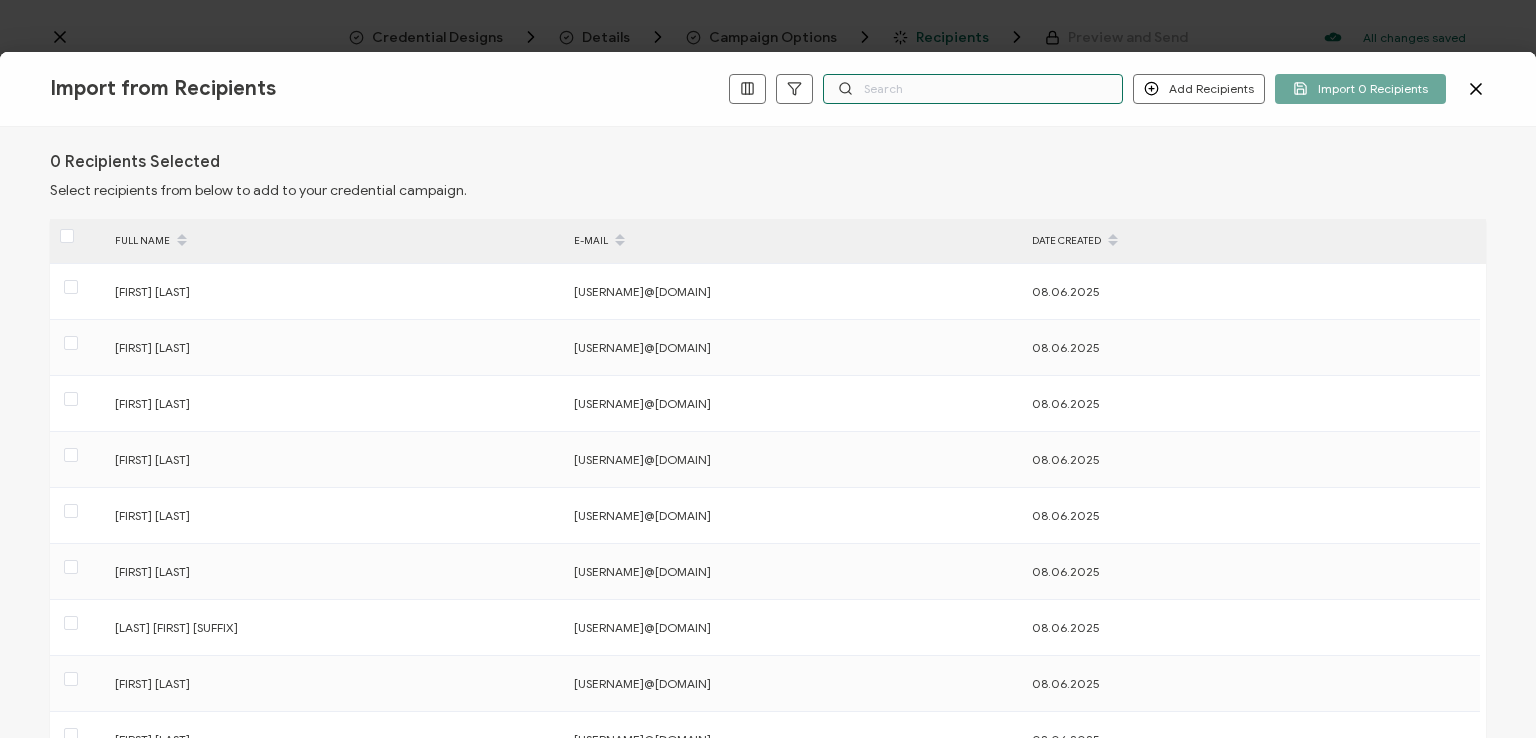 click at bounding box center [973, 89] 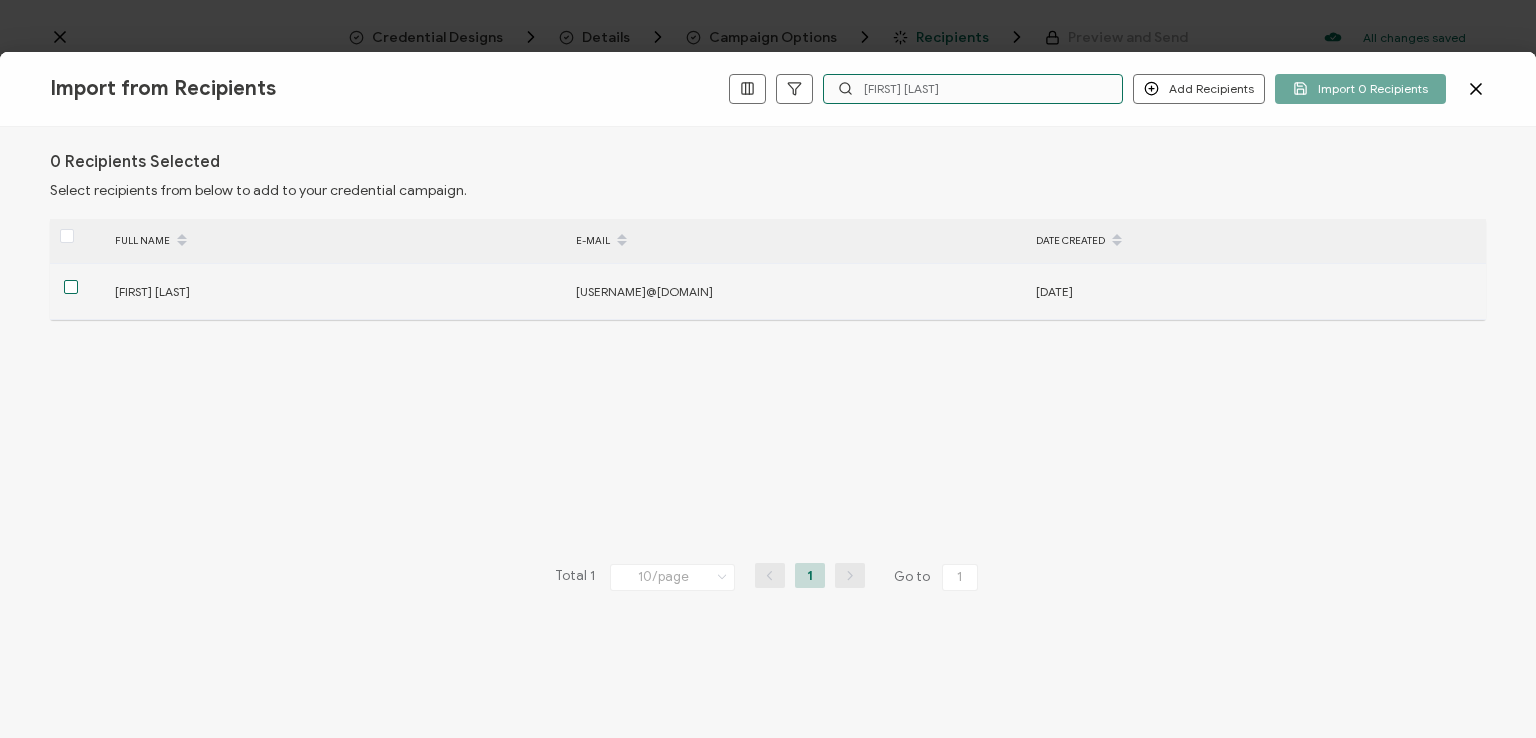type on "[FIRST] [LAST]" 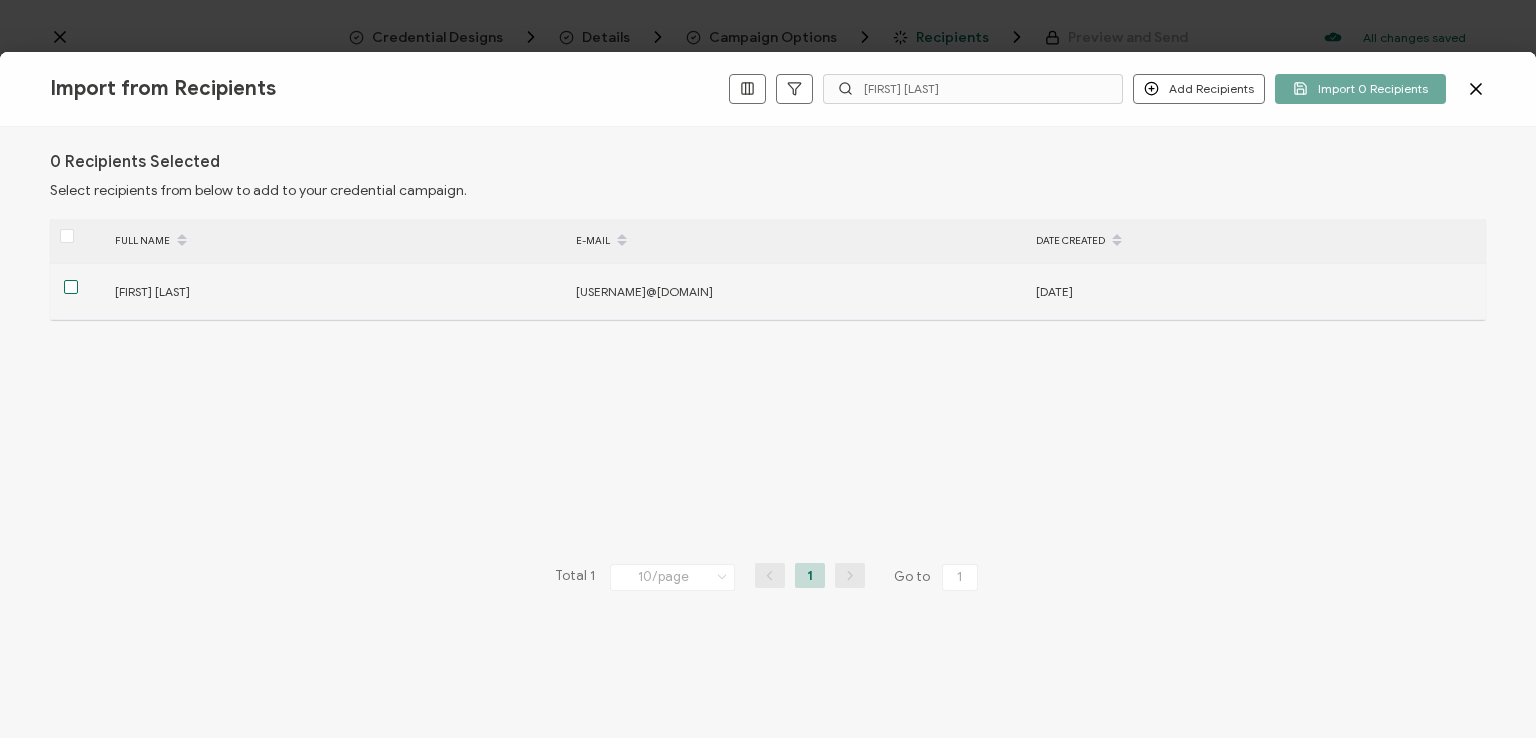 click at bounding box center (71, 287) 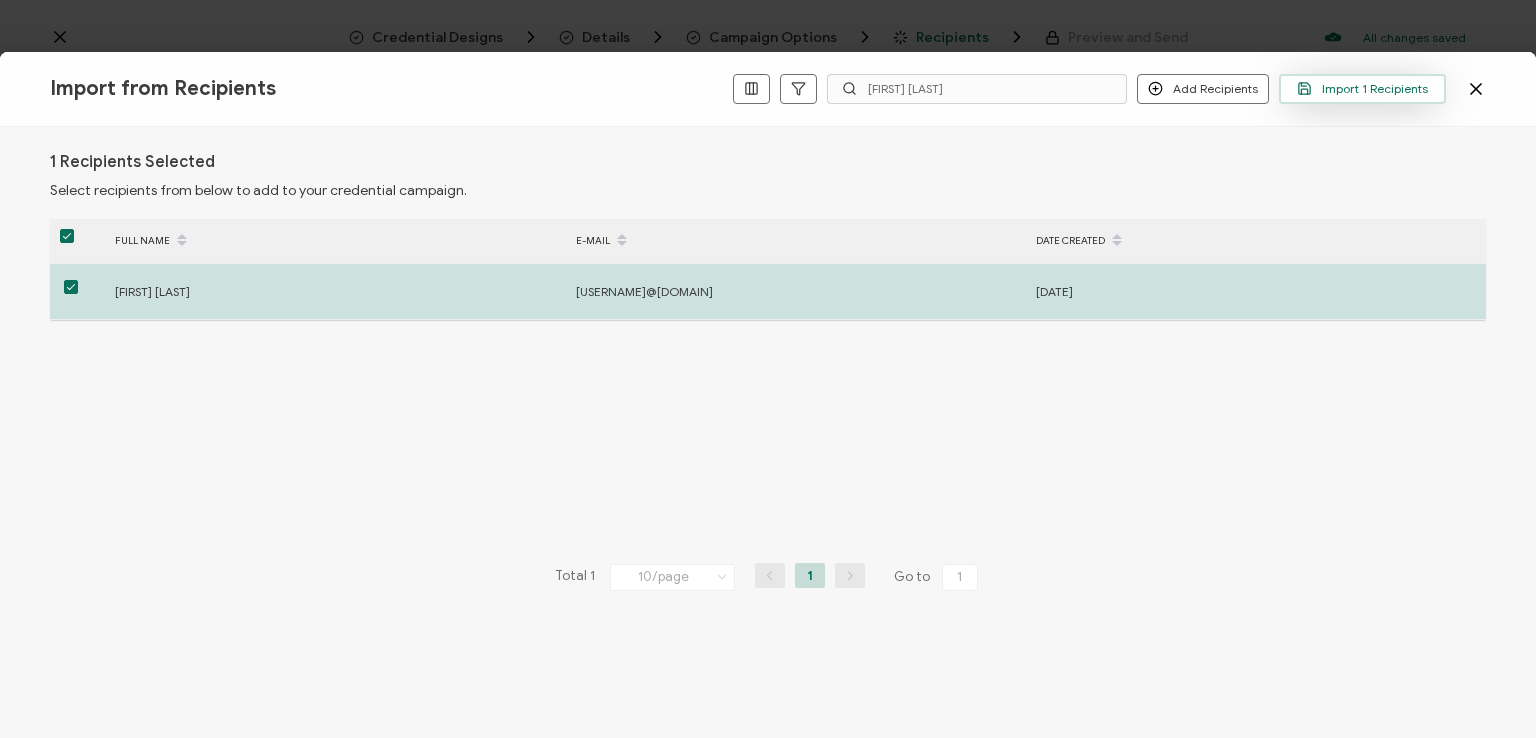 click on "Import 1 Recipients" at bounding box center (1362, 88) 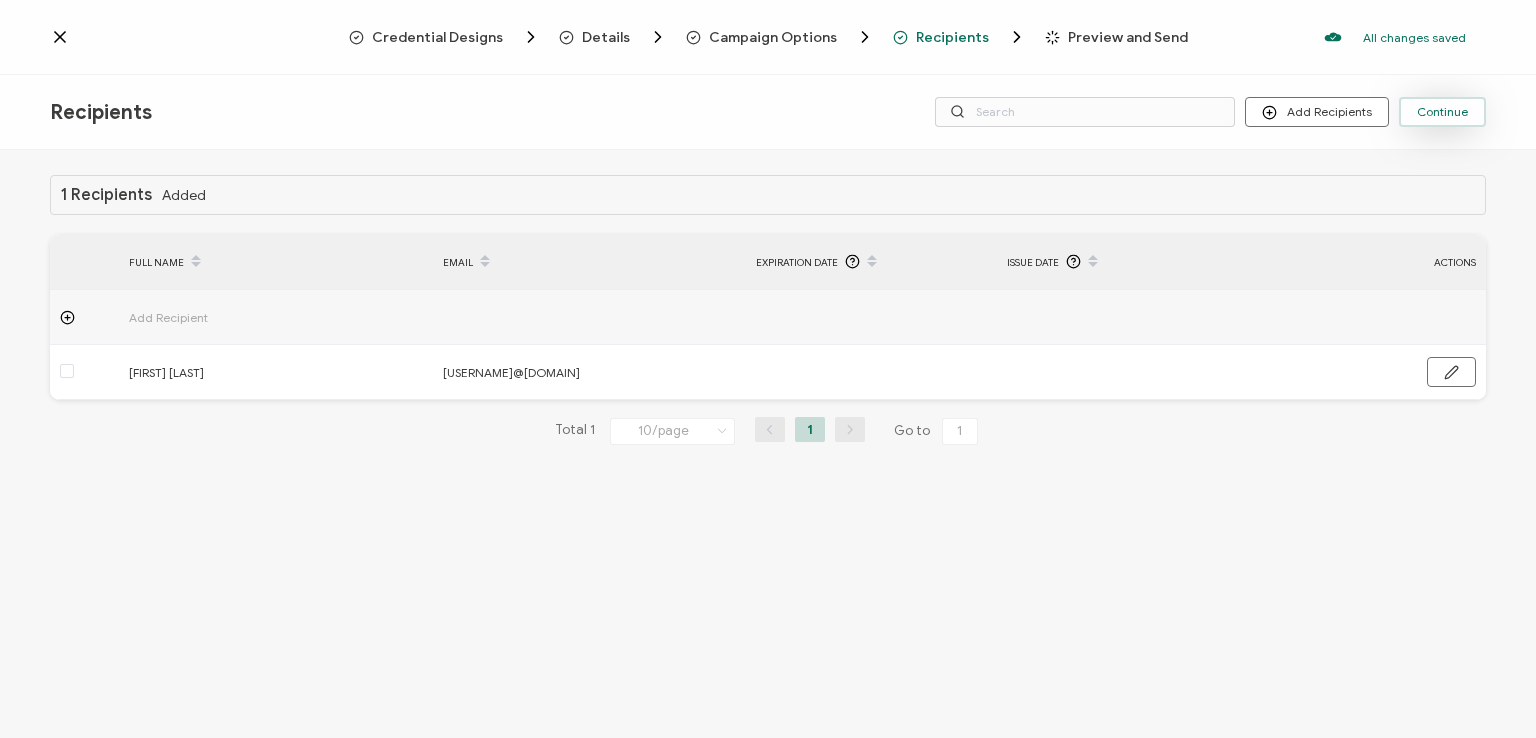 click on "Continue" at bounding box center (1442, 112) 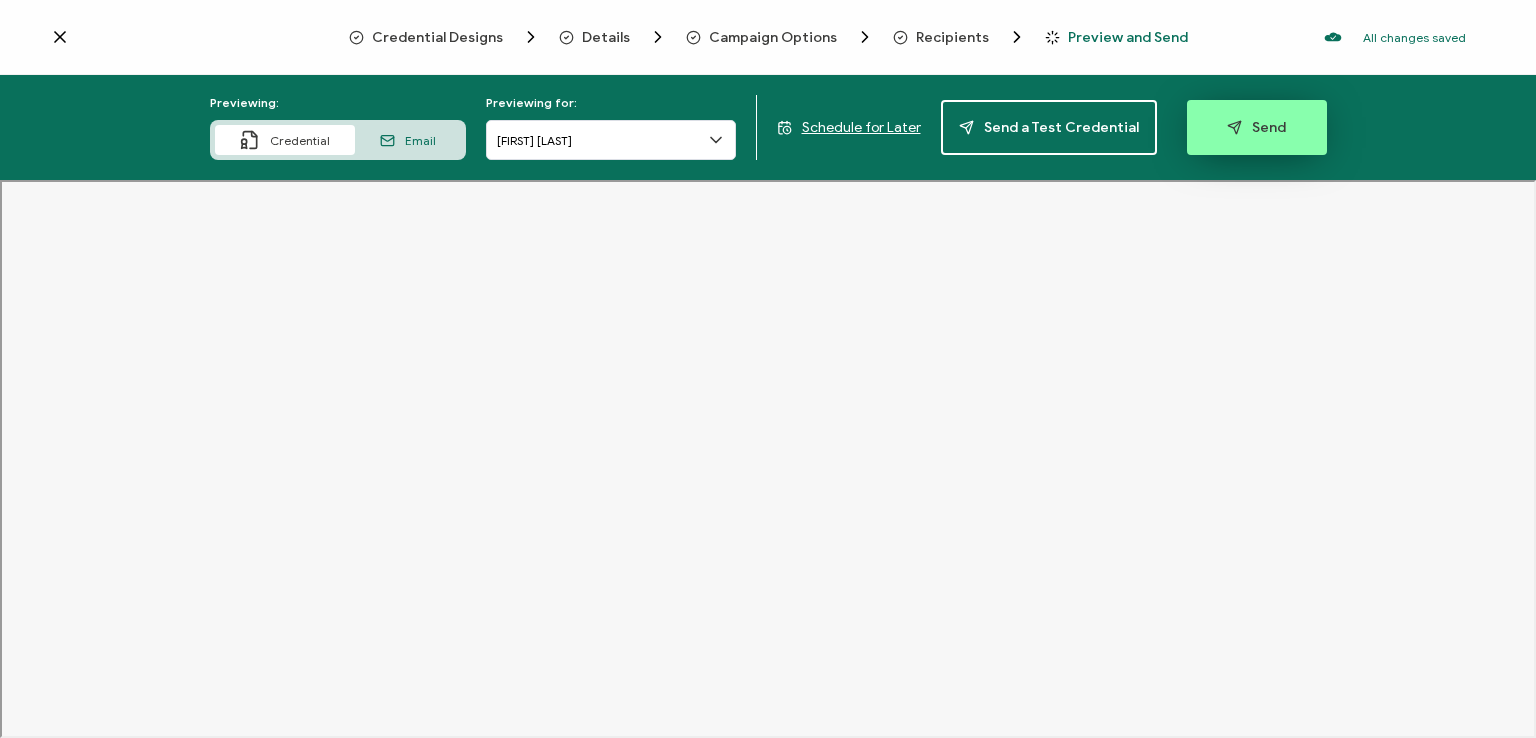 click on "Send" at bounding box center [1256, 127] 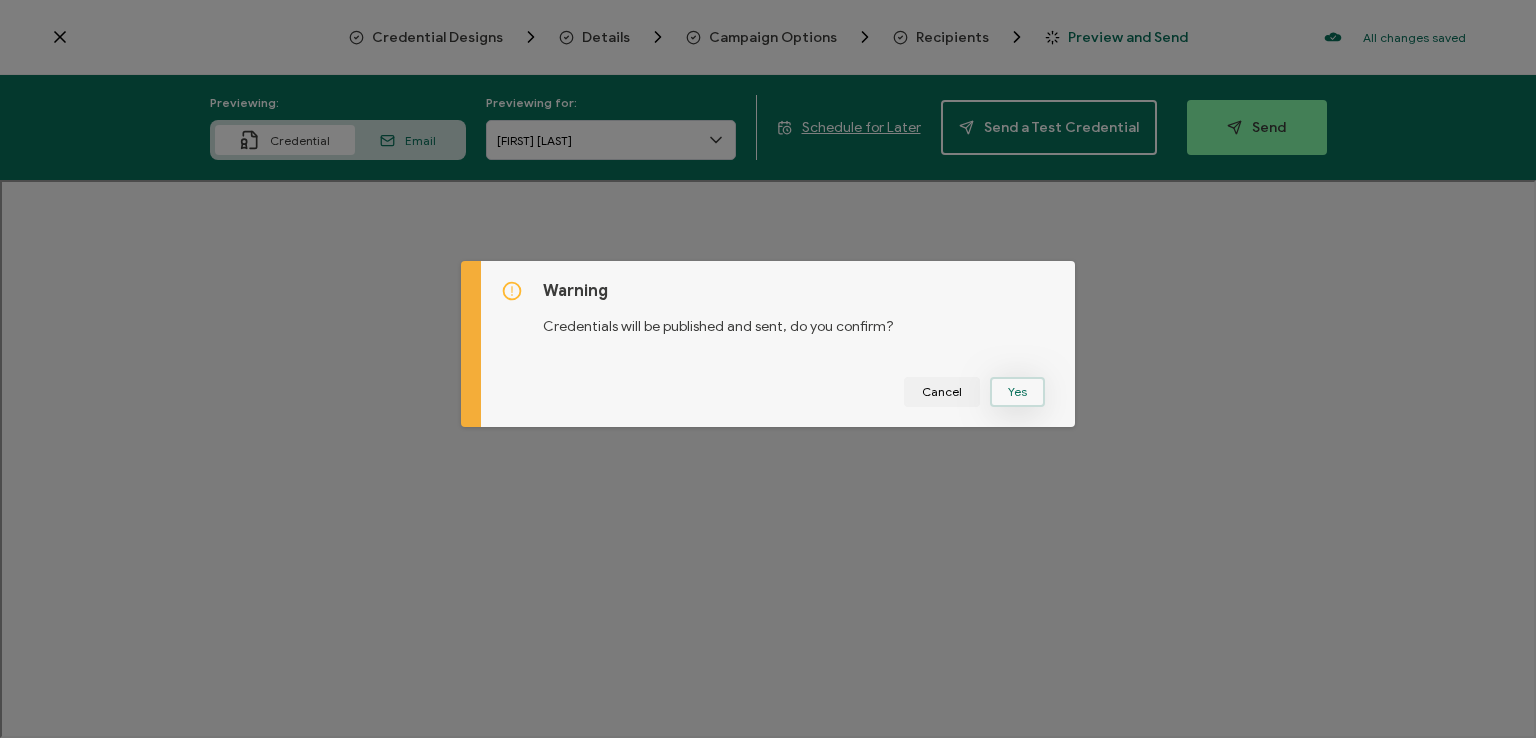 click on "Yes" at bounding box center [1017, 392] 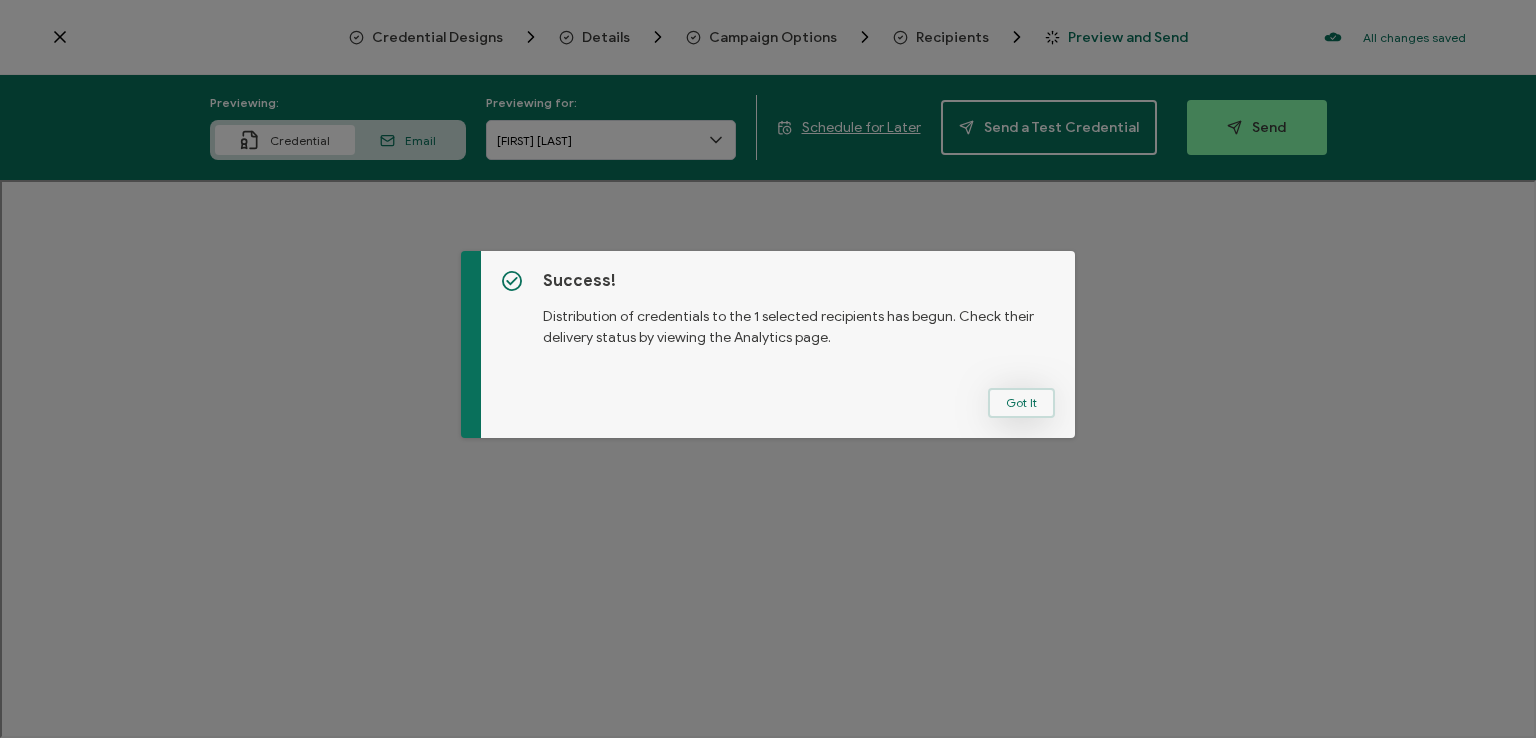 click on "Got It" at bounding box center [1021, 403] 